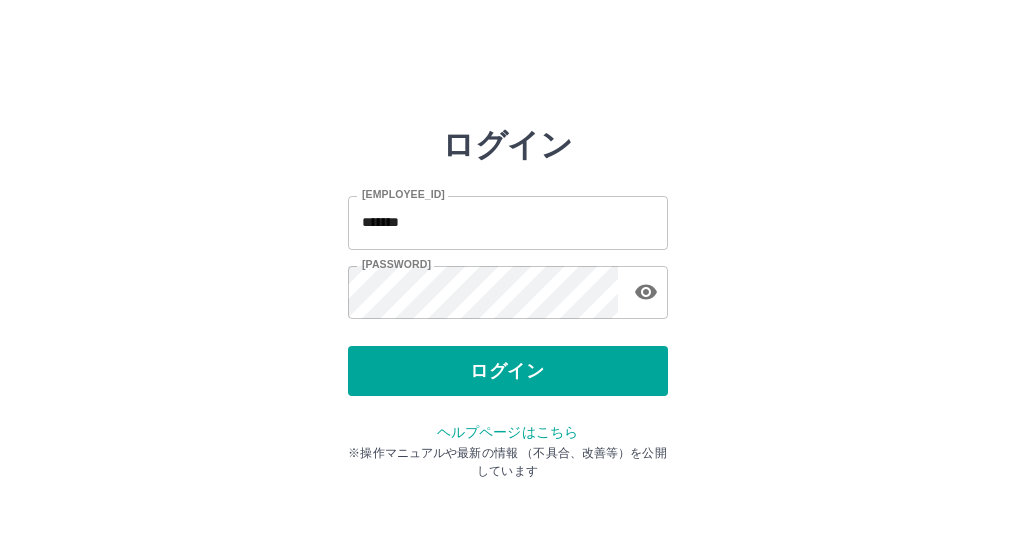 scroll, scrollTop: 0, scrollLeft: 0, axis: both 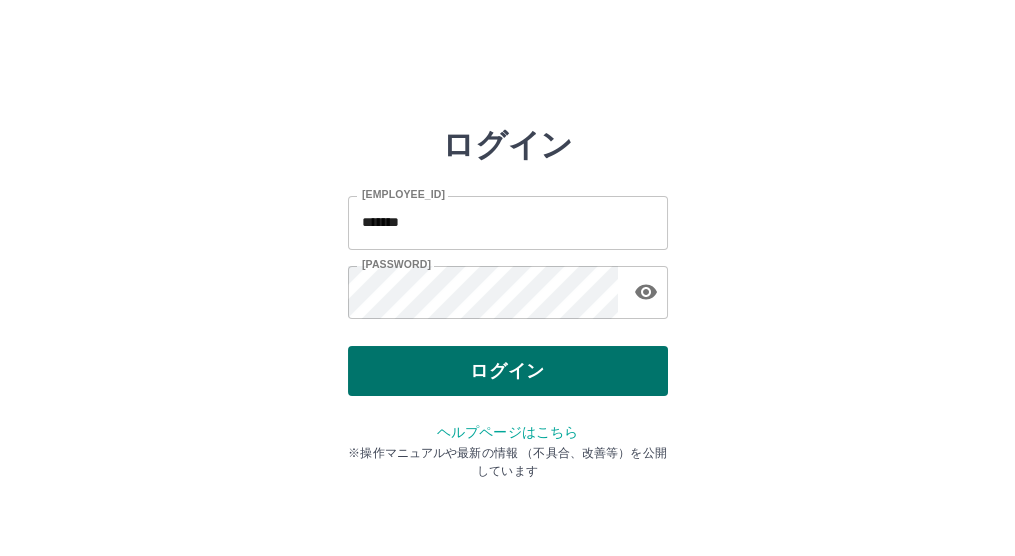drag, startPoint x: 0, startPoint y: 0, endPoint x: 414, endPoint y: 380, distance: 561.9573 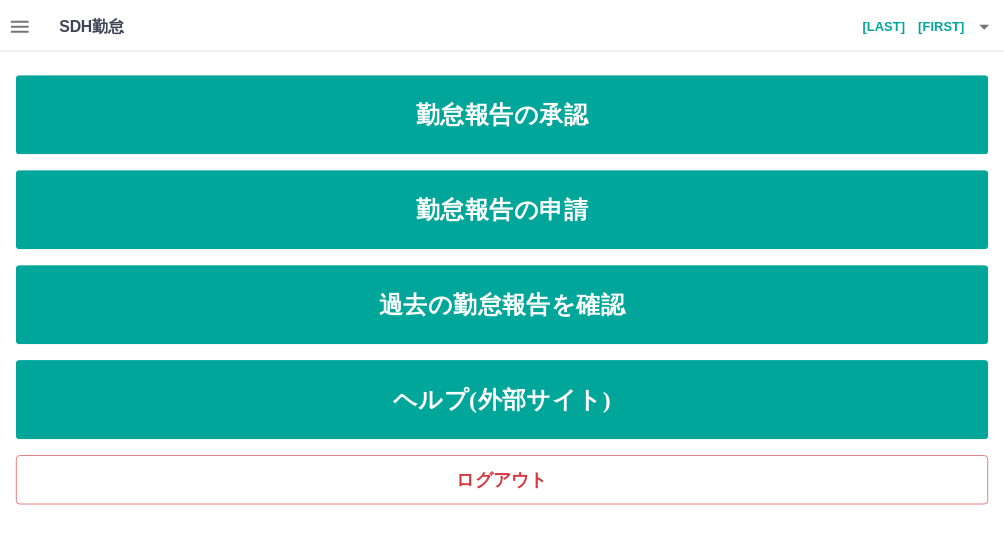 scroll, scrollTop: 0, scrollLeft: 0, axis: both 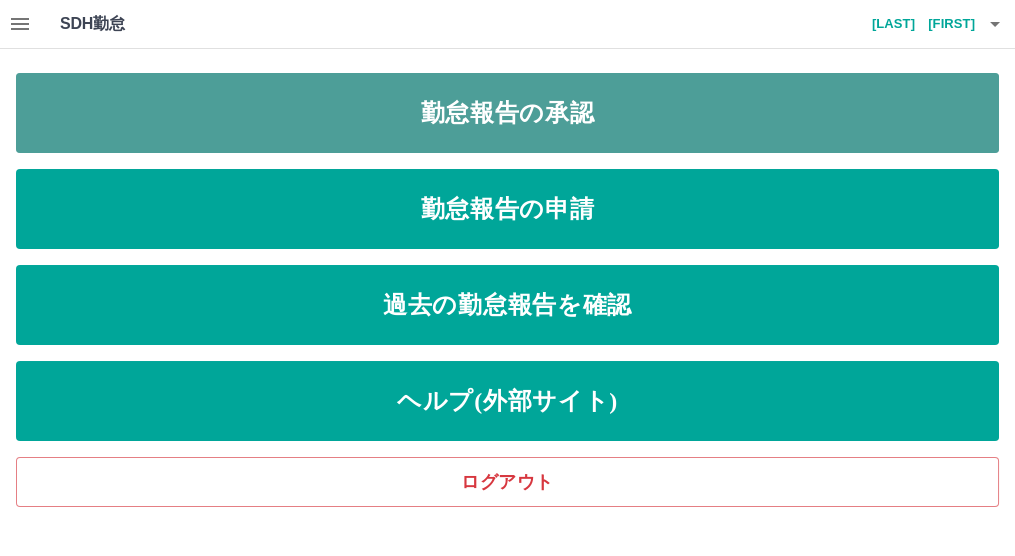 click on "勤怠報告の承認" at bounding box center [507, 113] 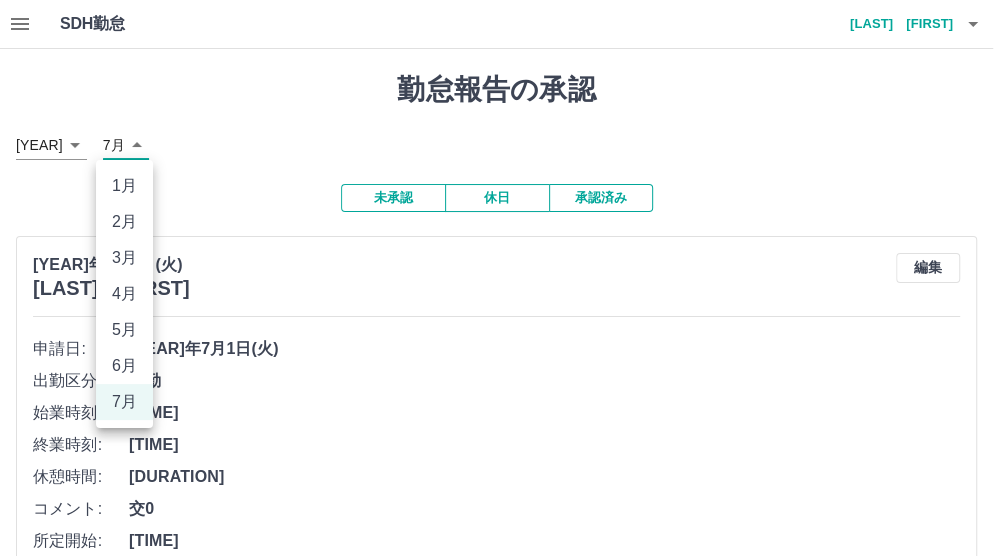 click on "SDH勤怠 [LAST]　[FIRST] 勤怠報告の承認 [YEAR]年 **** 7月 * 未承認 休日 承認済み [YEAR]年7月1日(火) [LAST]　[FIRST] 編集 申請日: [YEAR]年7月1日(火) 出勤区分: 出勤 始業時刻: [TIME] 終業時刻: [TIME] 休憩時間: [DURATION] コメント: 交0 所定開始: [TIME] 所定終業: [TIME] 所定休憩: [DURATION] 所定内: [DURATION] 所定外: 0分 承認する [YEAR]年7月1日(火) [LAST]　[FIRST] 編集 申請日: [YEAR]年7月1日(火) 出勤区分: 出勤 始業時刻: [TIME] 終業時刻: [TIME] 休憩時間: [DURATION] コメント: 交0 所定開始: [TIME] 所定終業: [TIME] 所定休憩: [DURATION] 所定内: [DURATION] 所定外: 0分 承認する [YEAR]年7月1日(火) [LAST]　[FIRST] 編集 申請日: [YEAR]年7月1日(火) 出勤区分: 出勤 始業時刻: [TIME] 終業時刻: [TIME] 休憩時間: 0分 コメント: 所定開始: [TIME] 所定終業: [TIME] 所定休憩: [TIME] 所定内: [DURATION] 所定外: 0分 承認する SDH勤怠 1月 2月 3月 4月 5月 6月 7月" at bounding box center [502, 952] 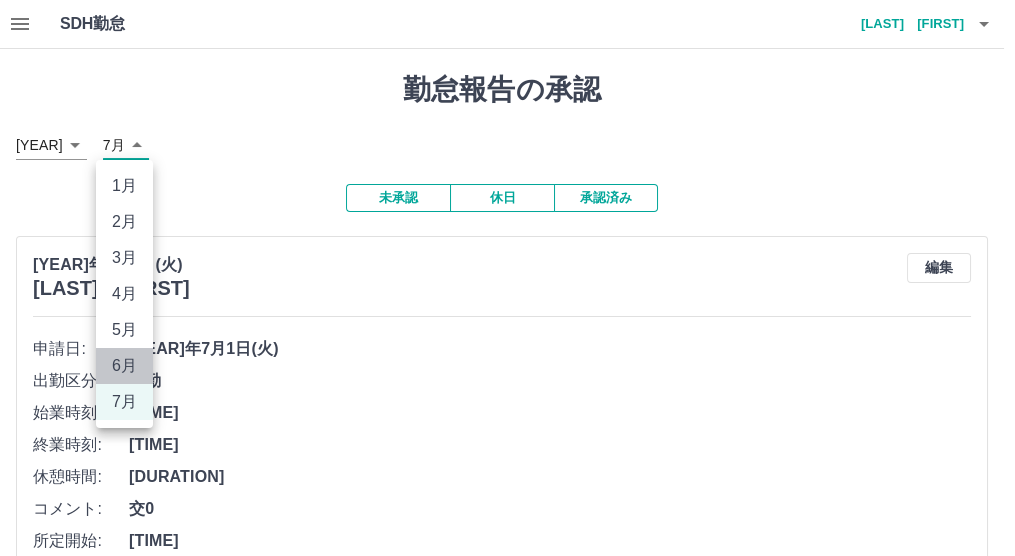 click on "6月" at bounding box center (124, 366) 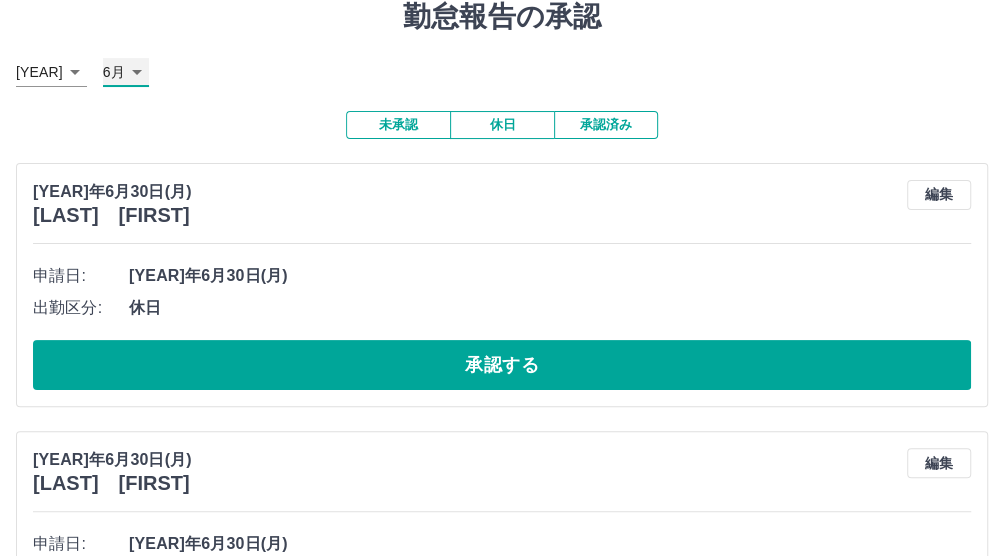 scroll, scrollTop: 83, scrollLeft: 0, axis: vertical 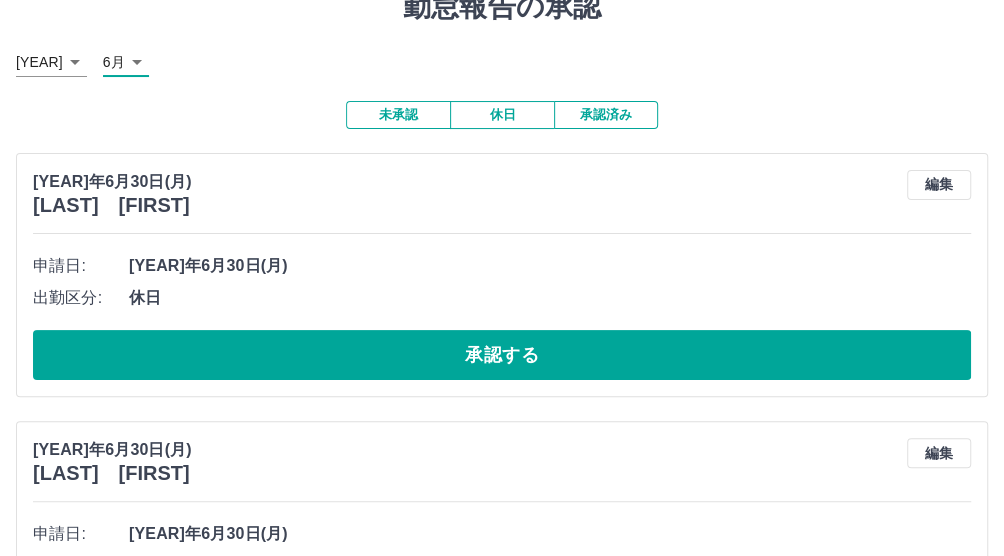 click on "休日" at bounding box center [502, 115] 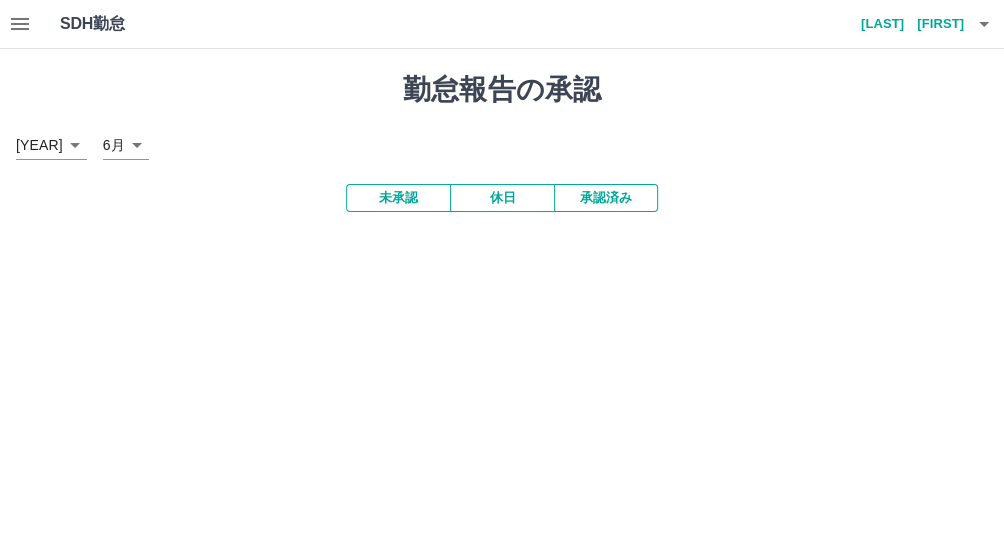 scroll, scrollTop: 0, scrollLeft: 0, axis: both 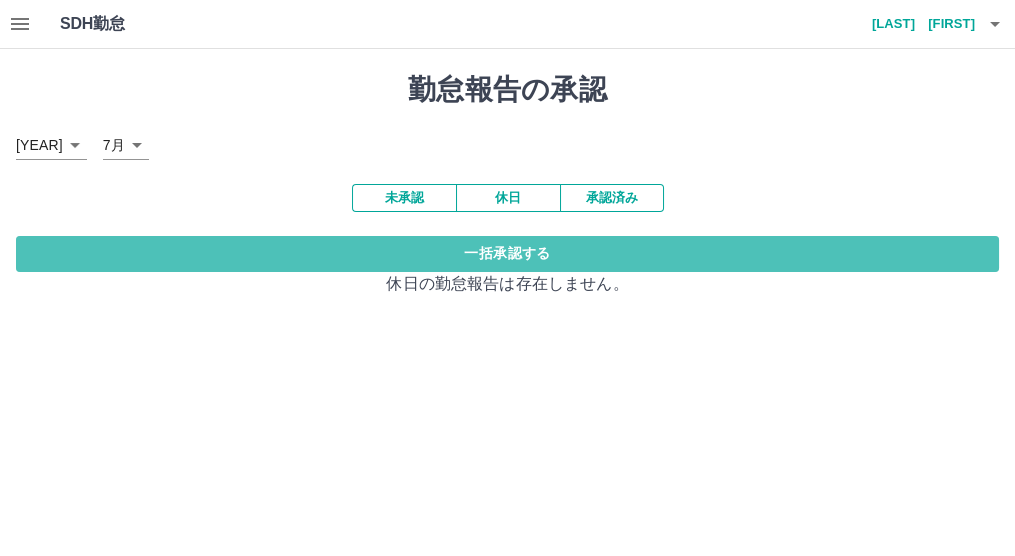 click on "一括承認する" at bounding box center (507, 254) 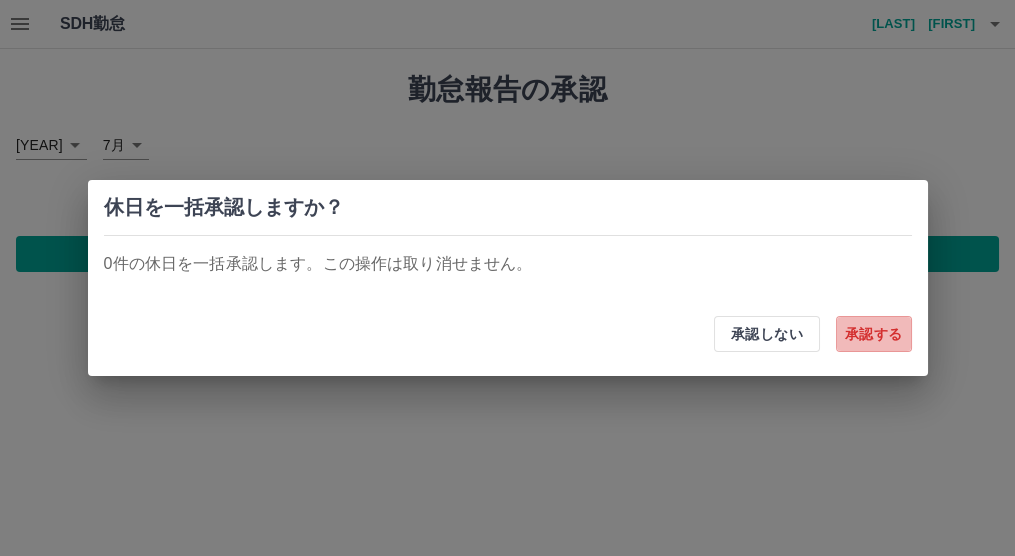 click on "承認する" at bounding box center (874, 334) 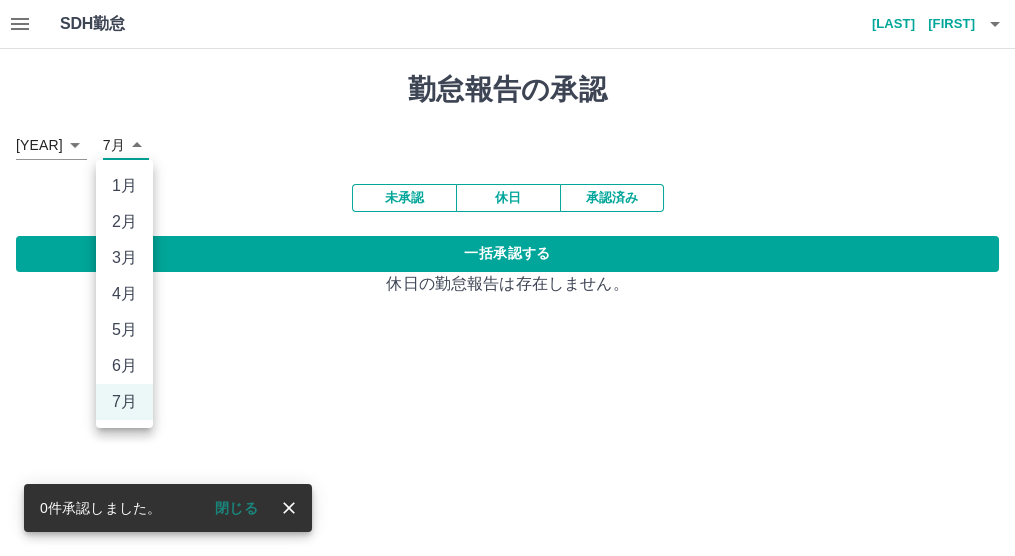 click on "SDH勤怠 [LAST]　[FIRST] 0件承認しました。 閉じる 勤怠報告の承認 [YEAR]年 **** 7月 * 未承認 休日 承認済み" at bounding box center (507, 160) 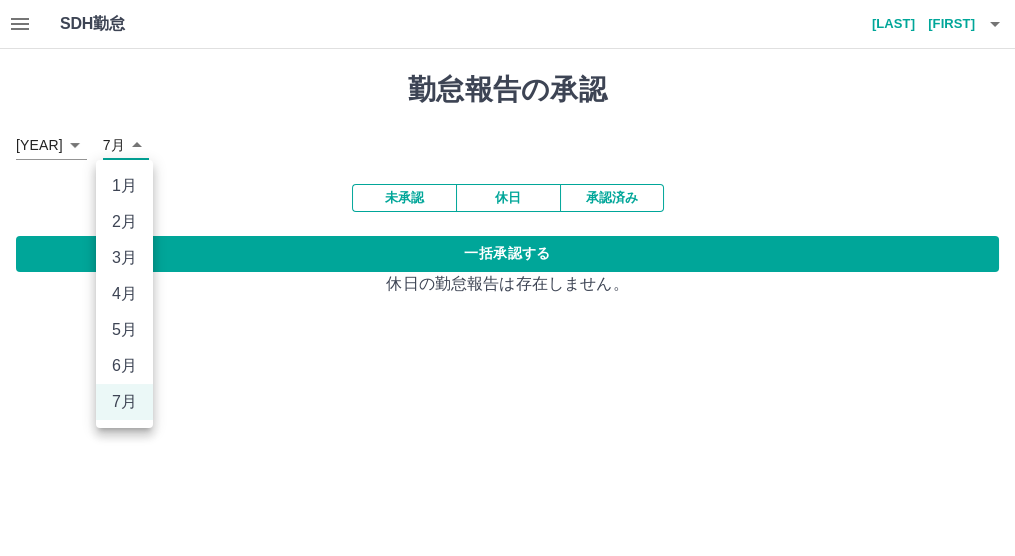 click on "6月" at bounding box center (124, 366) 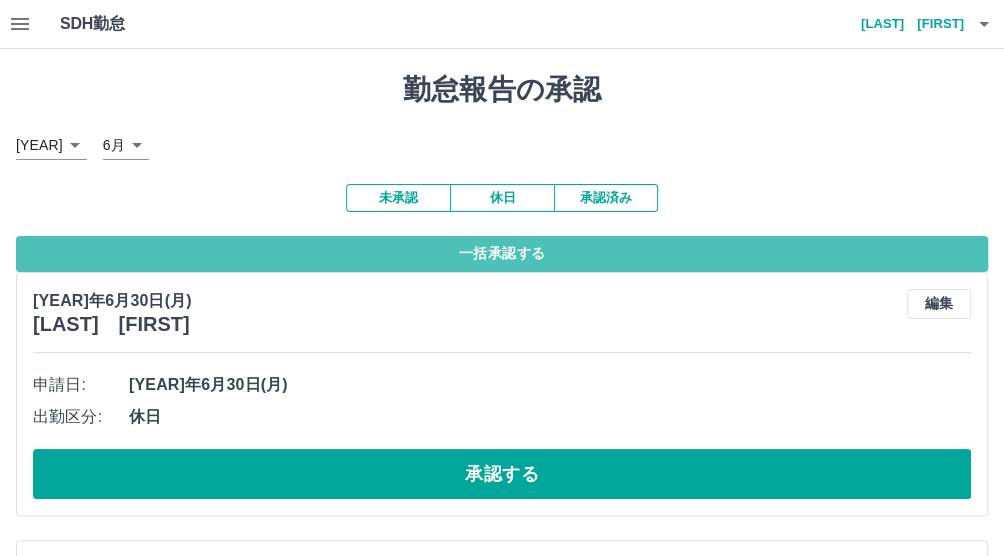 click on "一括承認する" at bounding box center [502, 254] 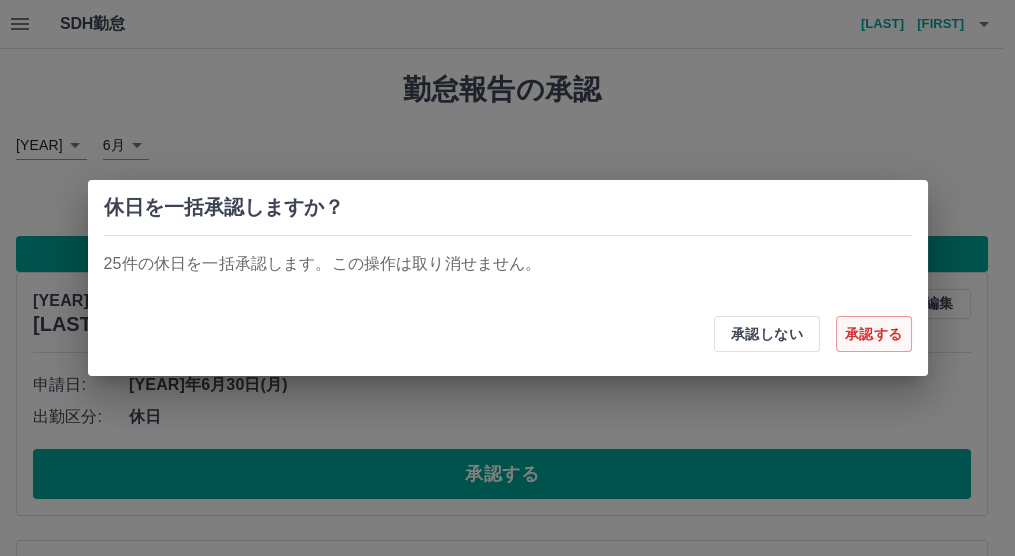 click on "承認する" at bounding box center [874, 334] 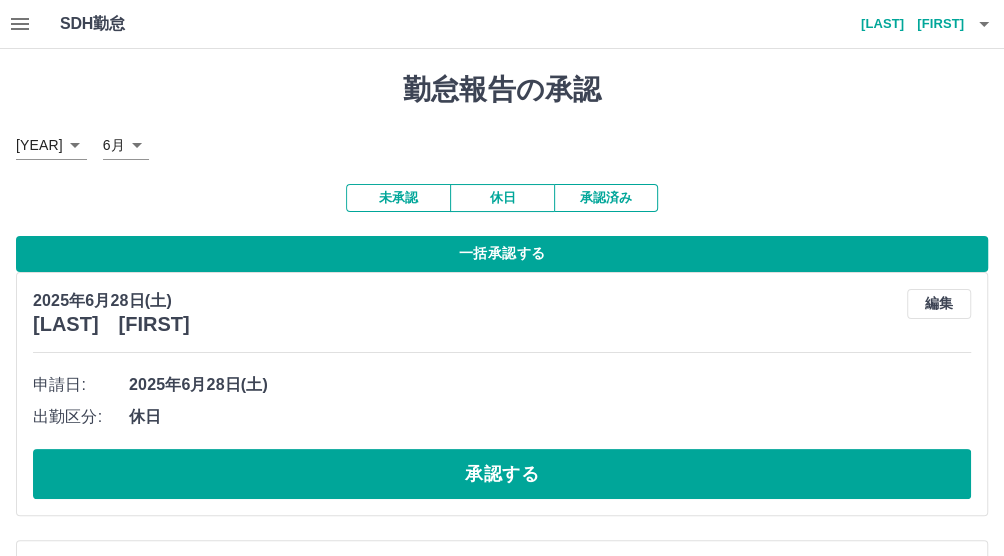 click on "一括承認する" at bounding box center [502, 254] 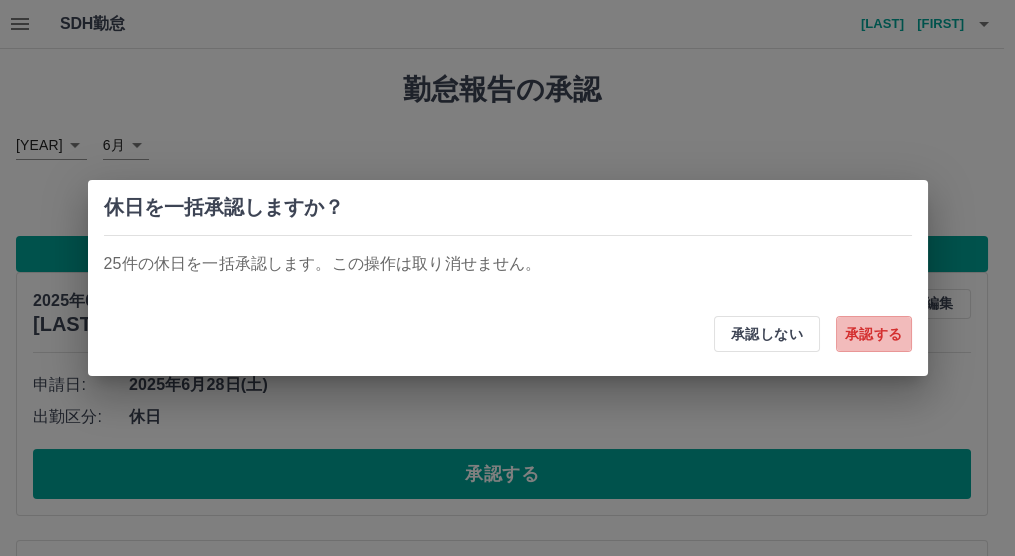 click on "承認する" at bounding box center (874, 334) 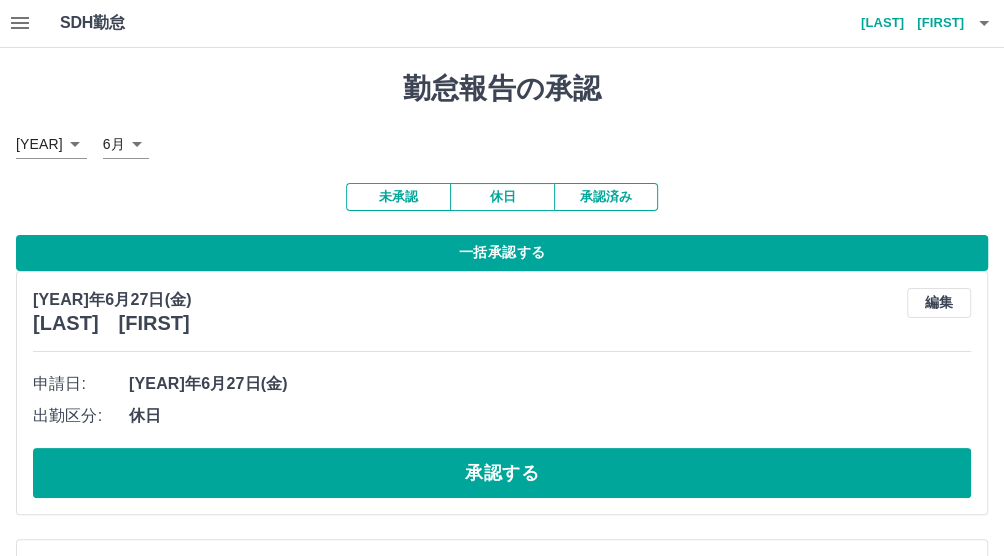 scroll, scrollTop: 0, scrollLeft: 0, axis: both 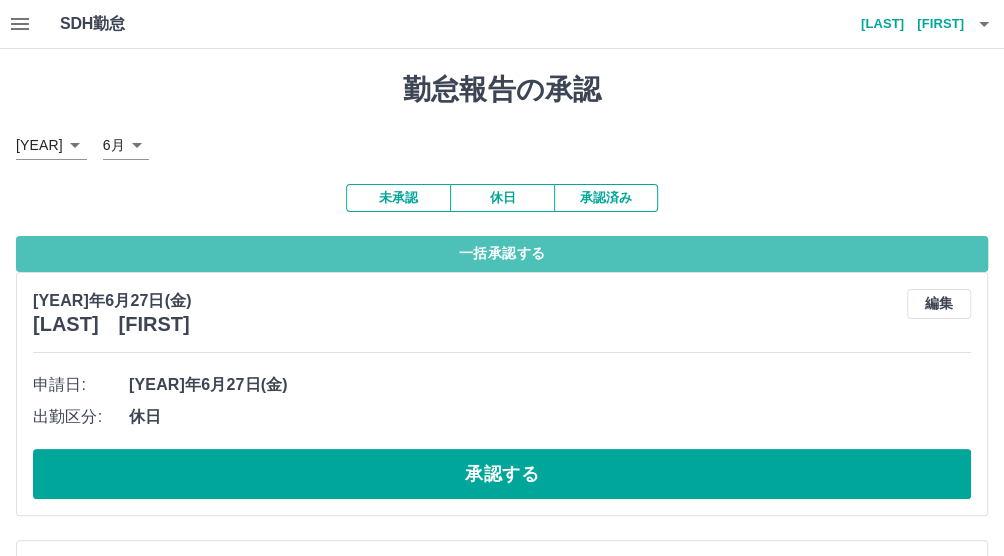 click on "一括承認する" at bounding box center (502, 254) 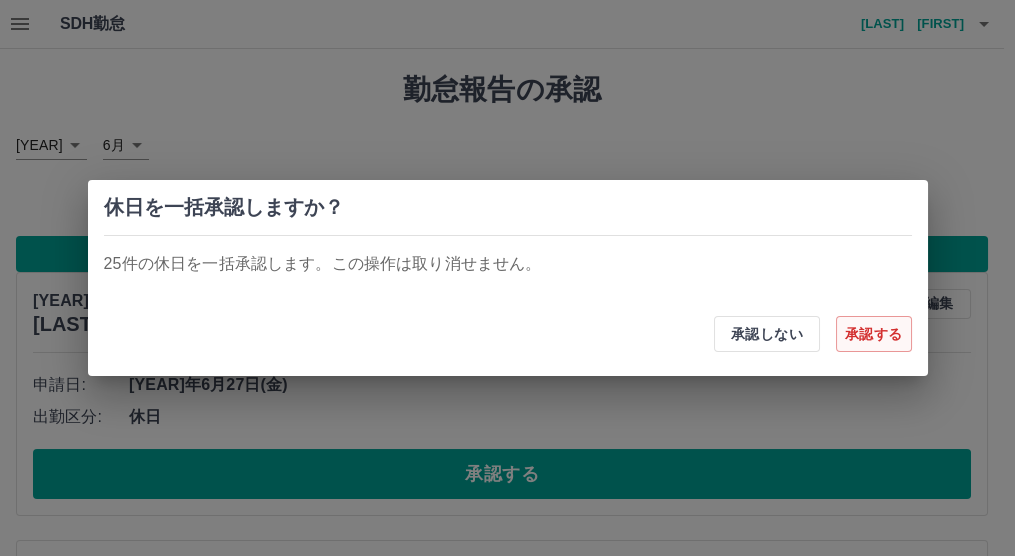 click on "承認する" at bounding box center (874, 334) 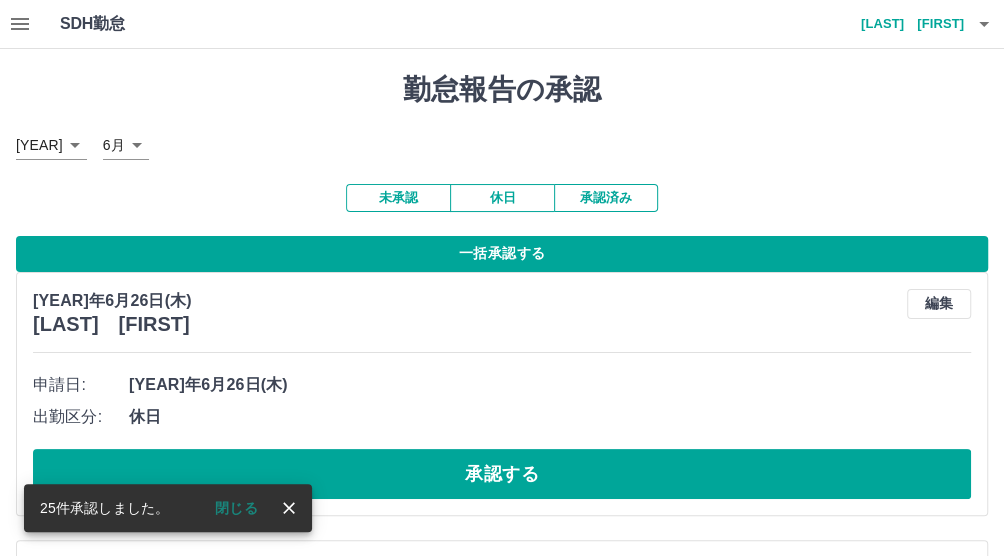 click on "一括承認する" at bounding box center [502, 254] 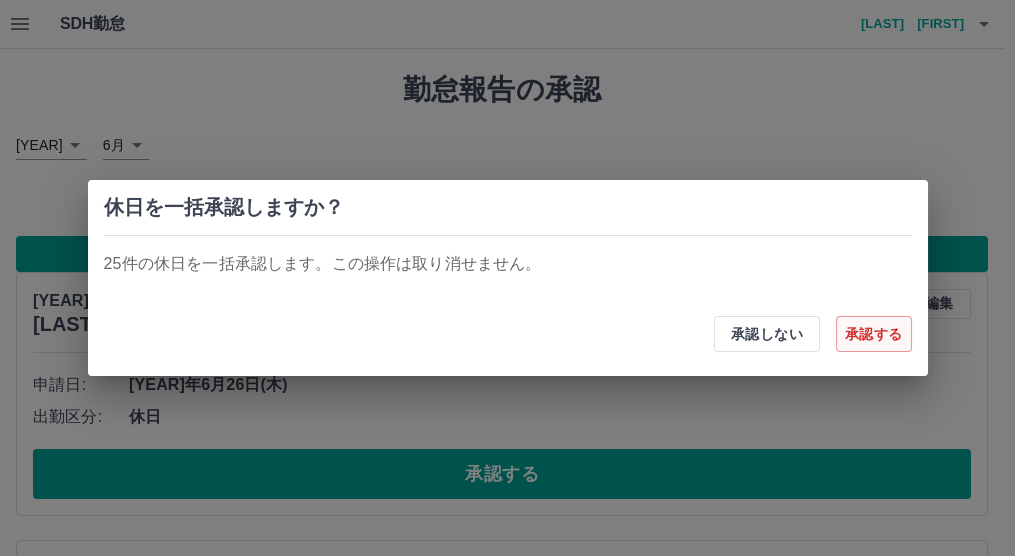 click on "承認する" at bounding box center [874, 334] 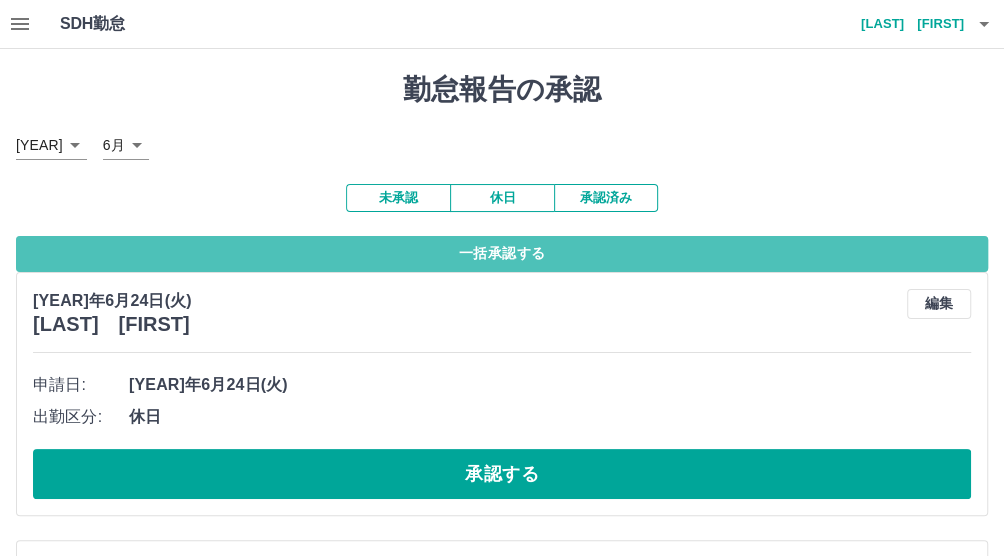 click on "一括承認する" at bounding box center (502, 254) 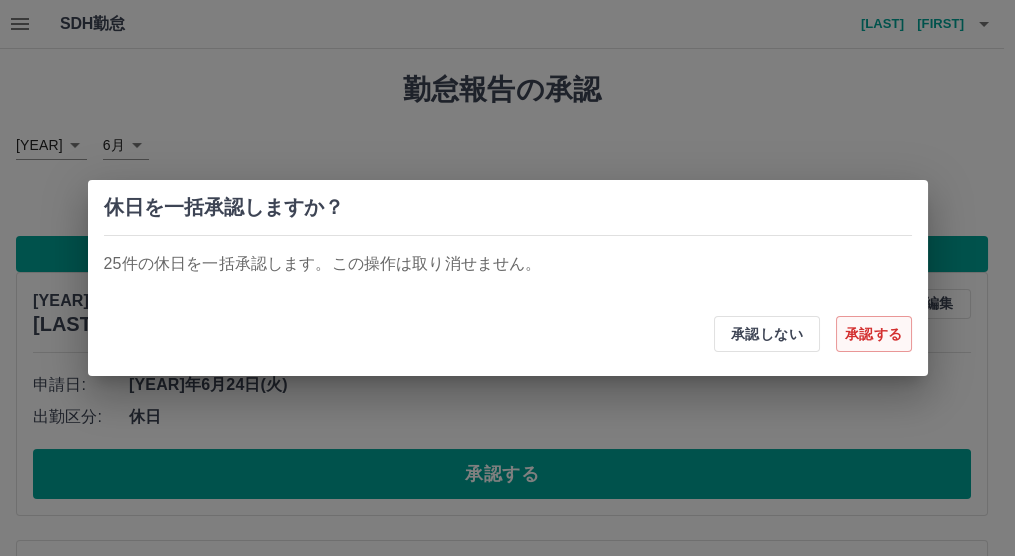 drag, startPoint x: 894, startPoint y: 338, endPoint x: 884, endPoint y: 343, distance: 11.18034 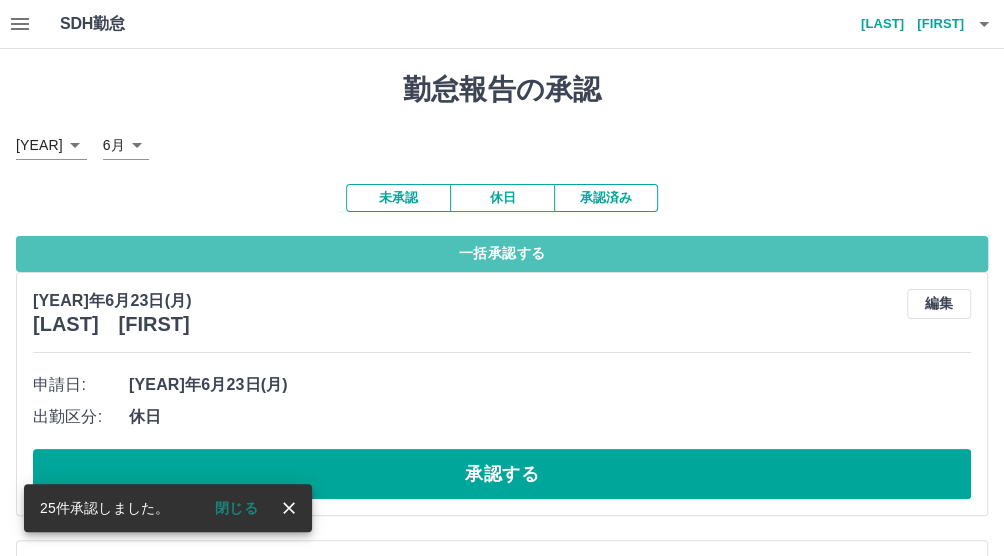 click on "一括承認する" at bounding box center (502, 254) 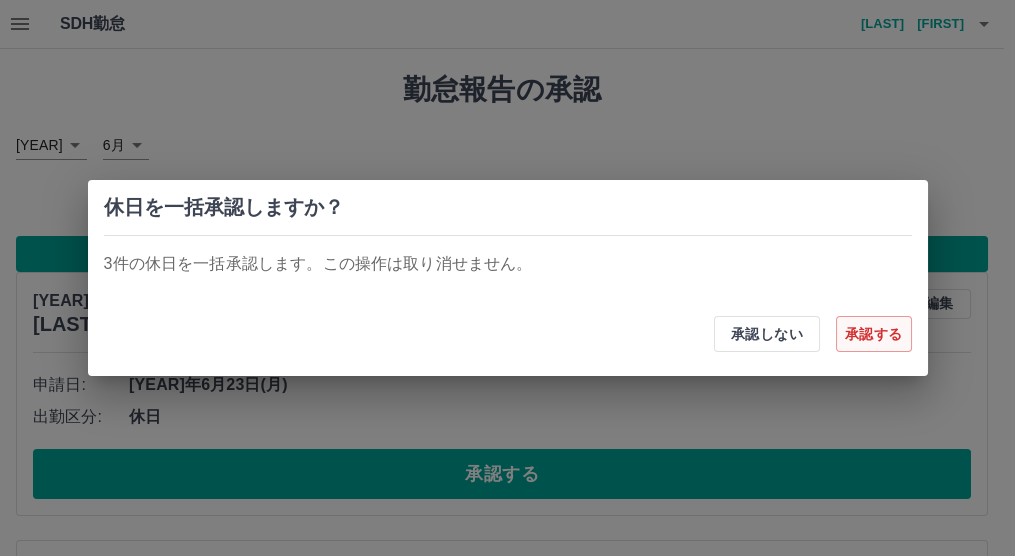 click on "承認する" at bounding box center (874, 334) 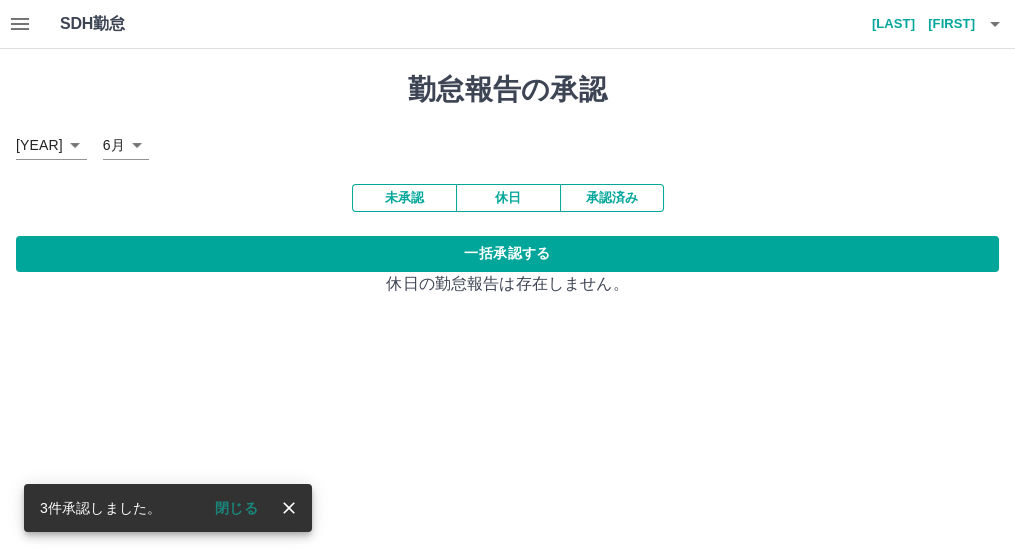 click on "未承認" at bounding box center [404, 198] 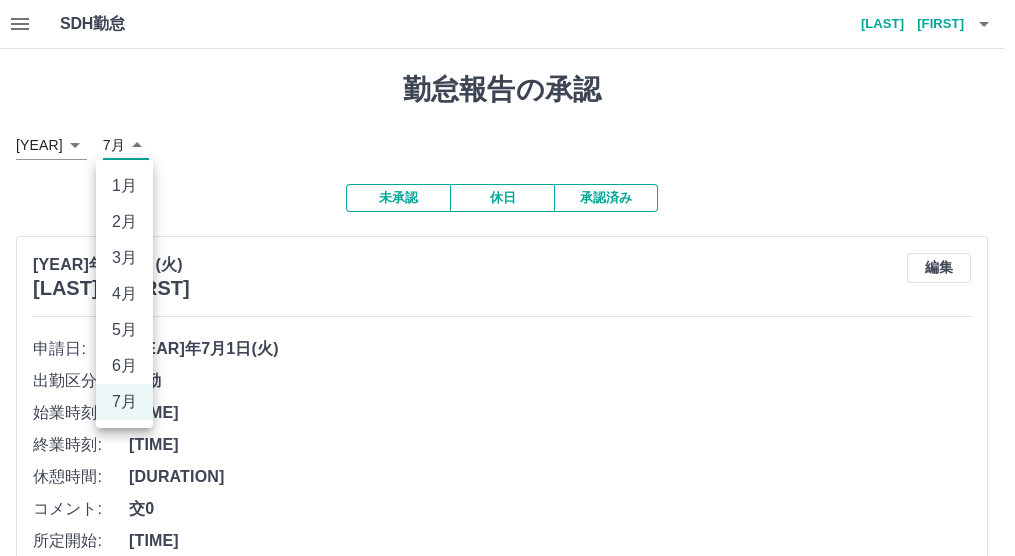 click on "SDH勤怠 [LAST]　[FIRST] 勤怠報告の承認 [YEAR]年 **** 7月 * 未承認 休日 承認済み [YEAR]年7月1日(火) [LAST]　[FIRST] 編集 申請日: [YEAR]年7月1日(火) 出勤区分: 出勤 始業時刻: [TIME] 終業時刻: [TIME] 休憩時間: [DURATION] コメント: 交0 所定開始: [TIME] 所定終業: [TIME] 所定休憩: [DURATION] 所定内: [DURATION] 所定外: 0分 承認する [YEAR]年7月1日(火) [LAST]　[FIRST] 編集 申請日: [YEAR]年7月1日(火) 出勤区分: 出勤 始業時刻: [TIME] 終業時刻: [TIME] 休憩時間: [DURATION] コメント: 交0 所定開始: [TIME] 所定終業: [TIME] 所定休憩: [DURATION] 所定内: [DURATION] 所定外: 0分 承認する [YEAR]年7月1日(火) [LAST]　[FIRST] 編集 申請日: [YEAR]年7月1日(火) 出勤区分: 出勤 始業時刻: [TIME] 終業時刻: [TIME] 休憩時間: 0分 コメント: 所定開始: [TIME] 所定終業: [TIME] 所定休憩: [TIME] 所定内: [DURATION] 所定外: 0分 承認する SDH勤怠 1月 2月 3月 4月 5月 6月 7月" at bounding box center [507, 952] 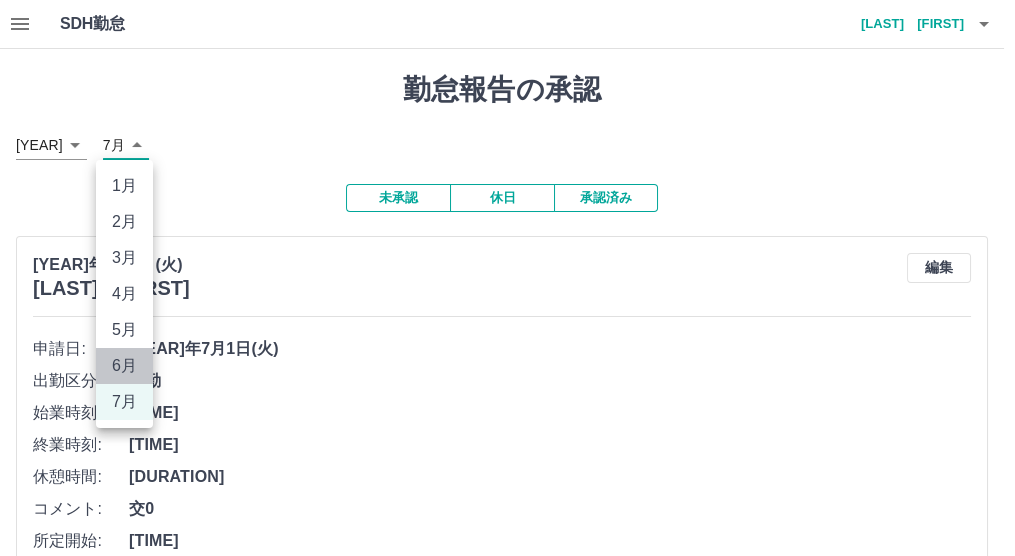drag, startPoint x: 115, startPoint y: 362, endPoint x: 305, endPoint y: 398, distance: 193.38045 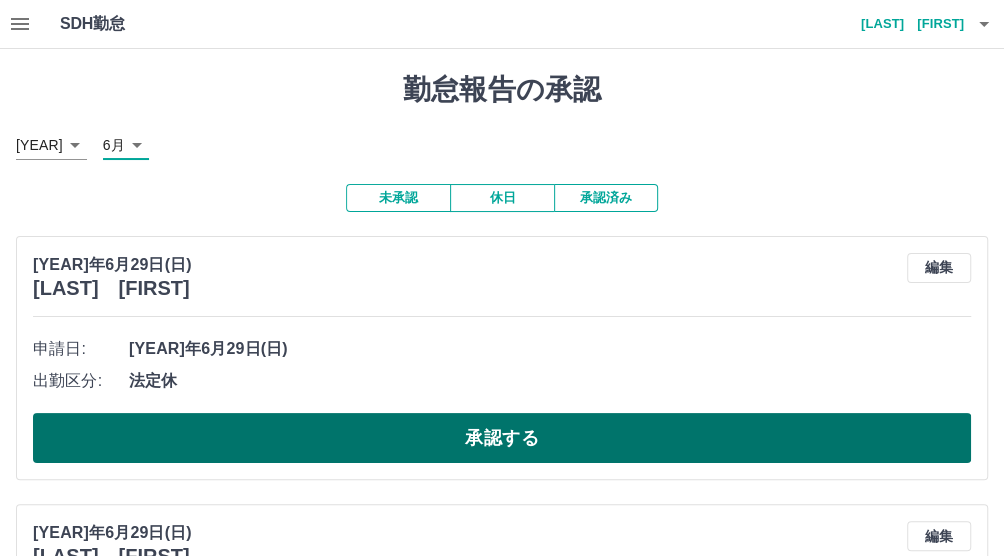 click on "承認する" at bounding box center [502, 438] 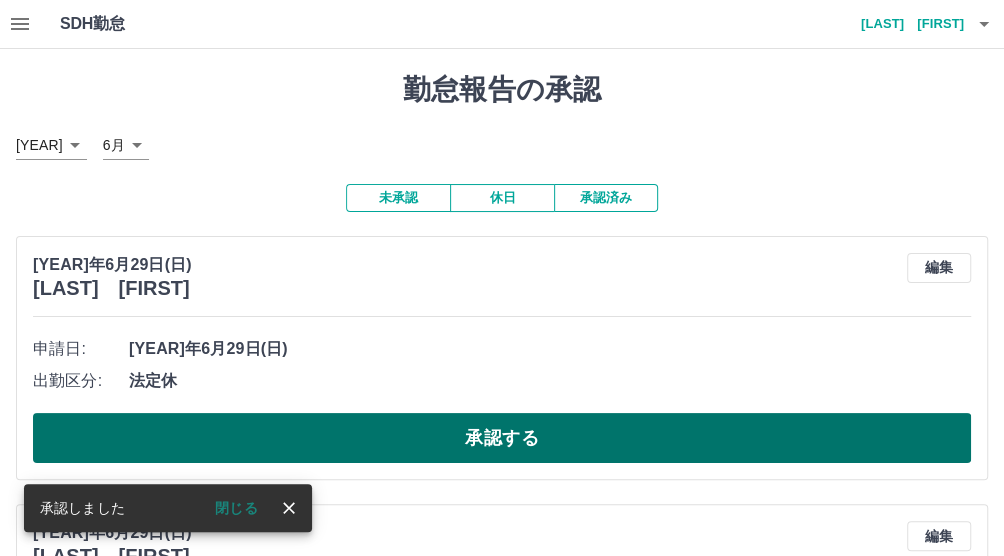 click on "承認する" at bounding box center (502, 438) 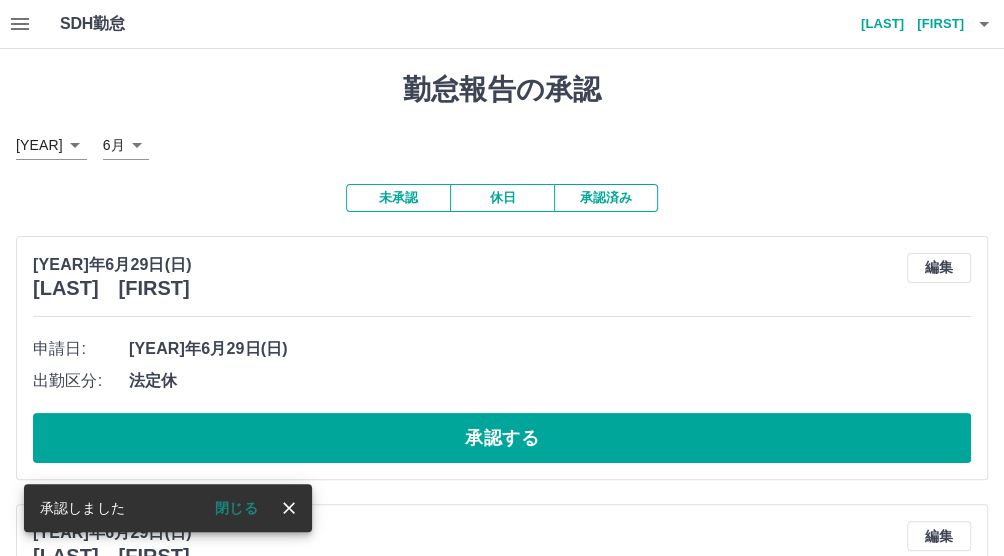 click on "承認する" at bounding box center [502, 438] 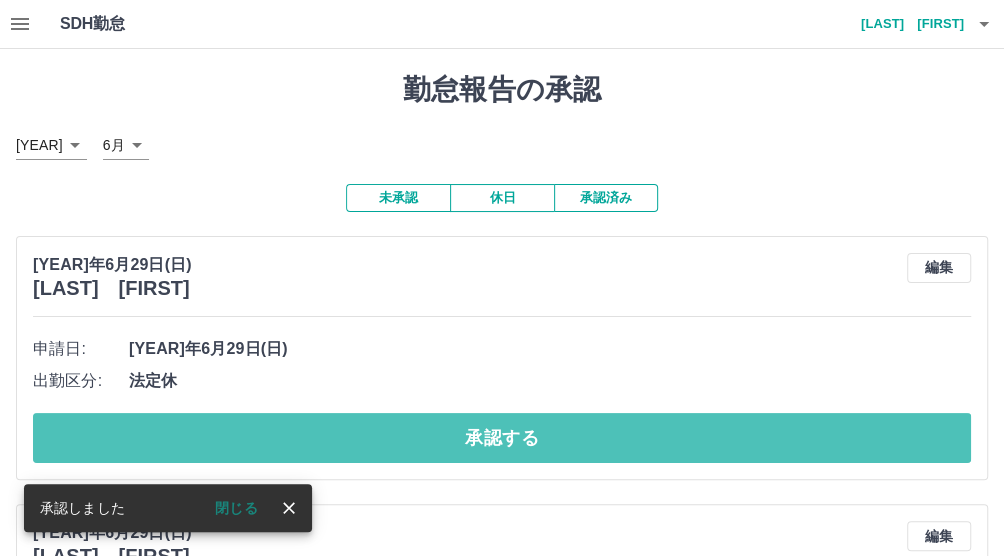 click on "承認する" at bounding box center (502, 438) 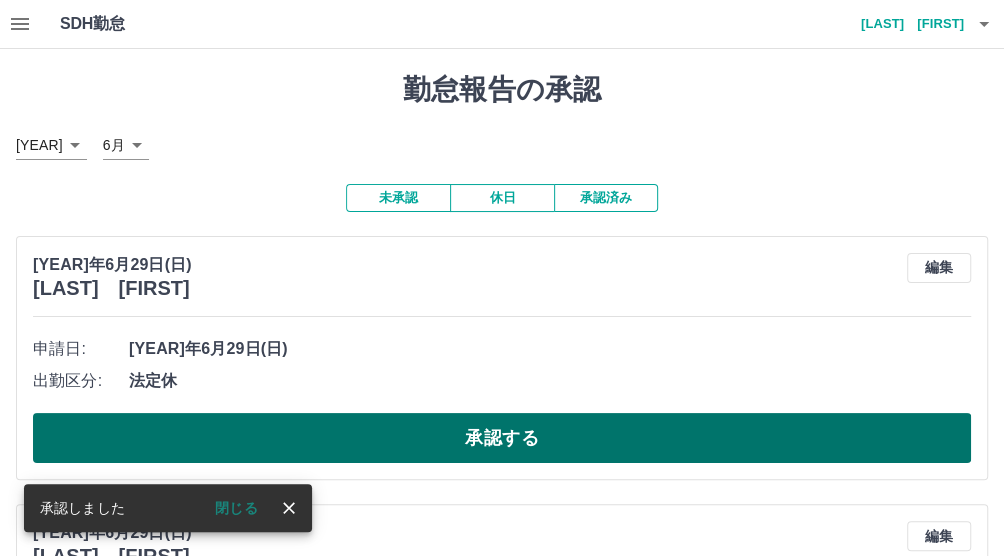 click on "承認する" at bounding box center (502, 438) 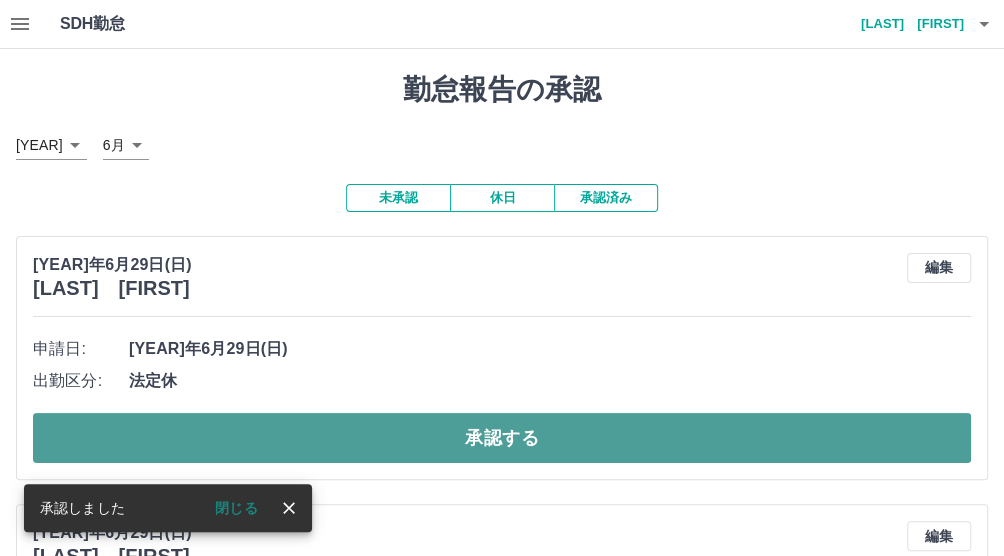 click on "承認する" at bounding box center (502, 438) 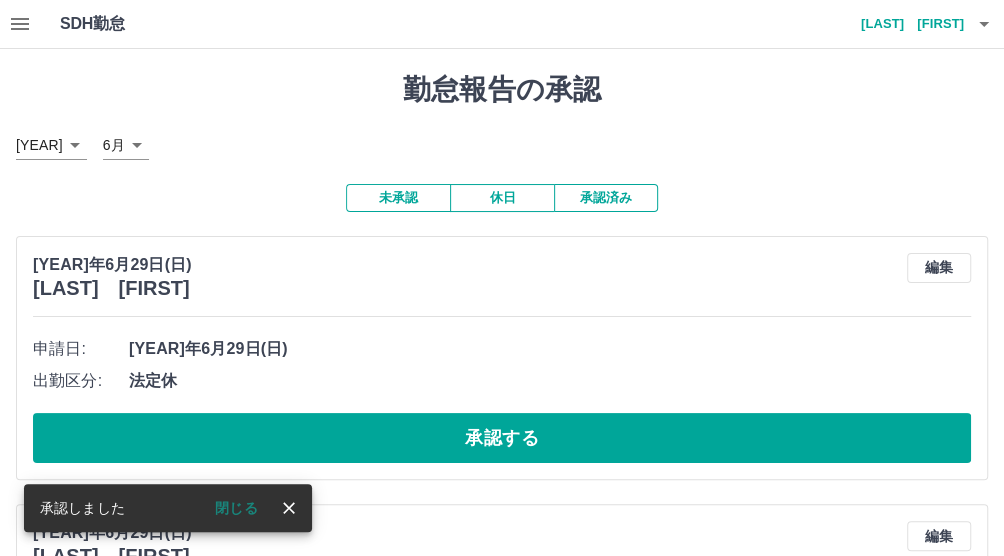 click on "承認する" at bounding box center [502, 438] 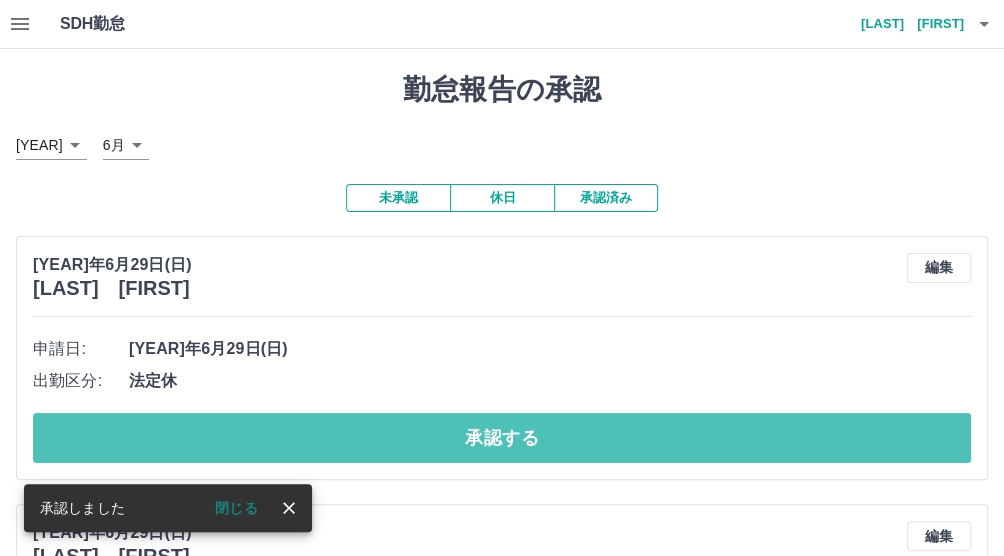 click on "承認する" at bounding box center [502, 438] 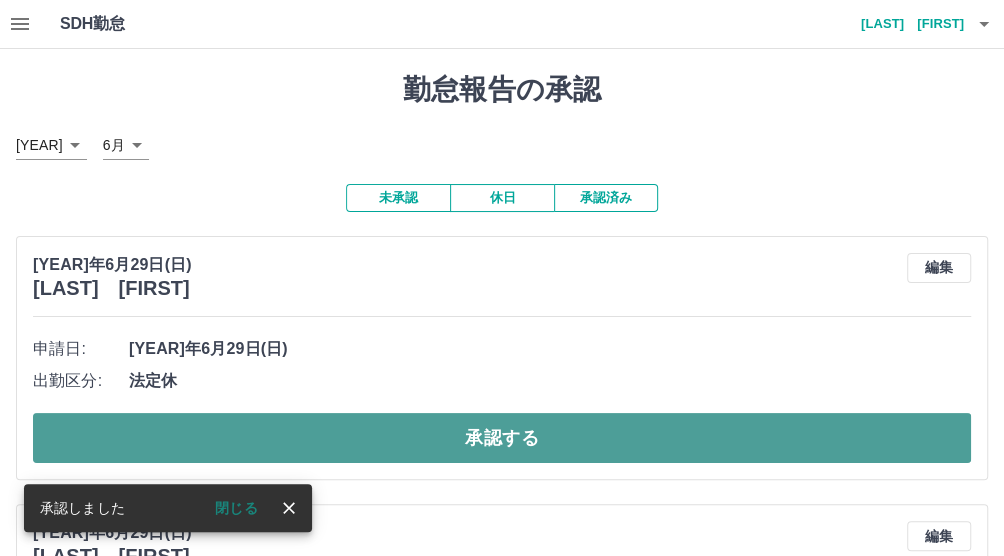 click on "承認する" at bounding box center (502, 438) 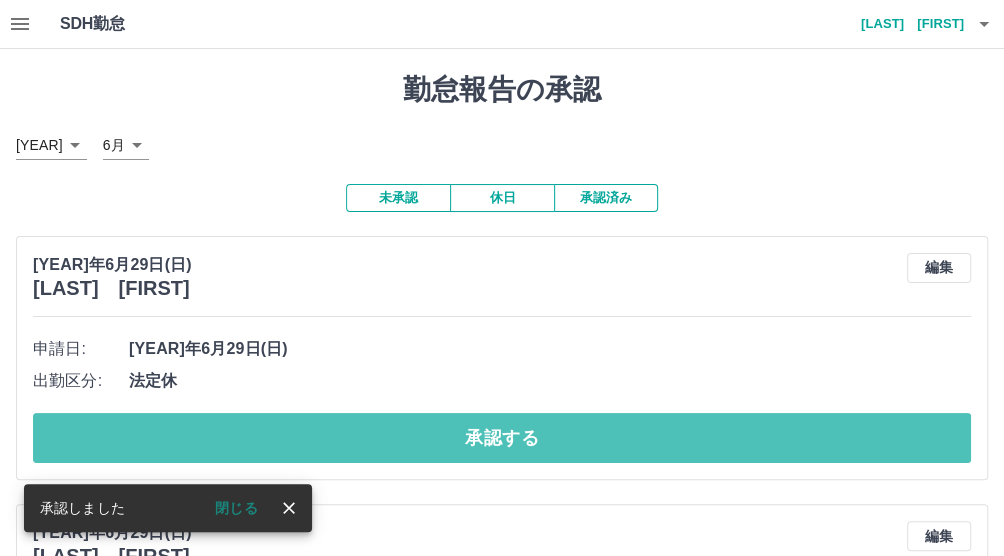 click on "承認する" at bounding box center [502, 438] 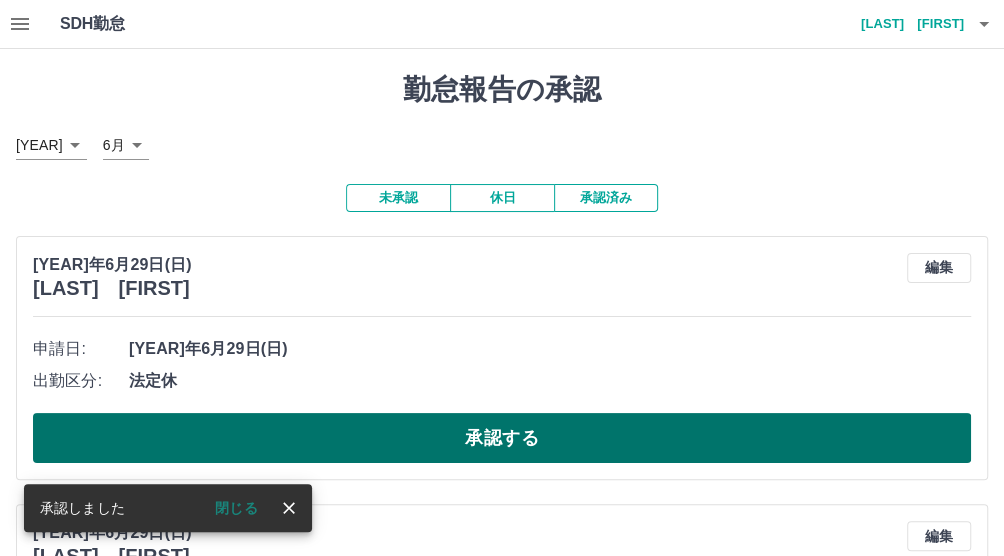 click on "承認する" at bounding box center [502, 438] 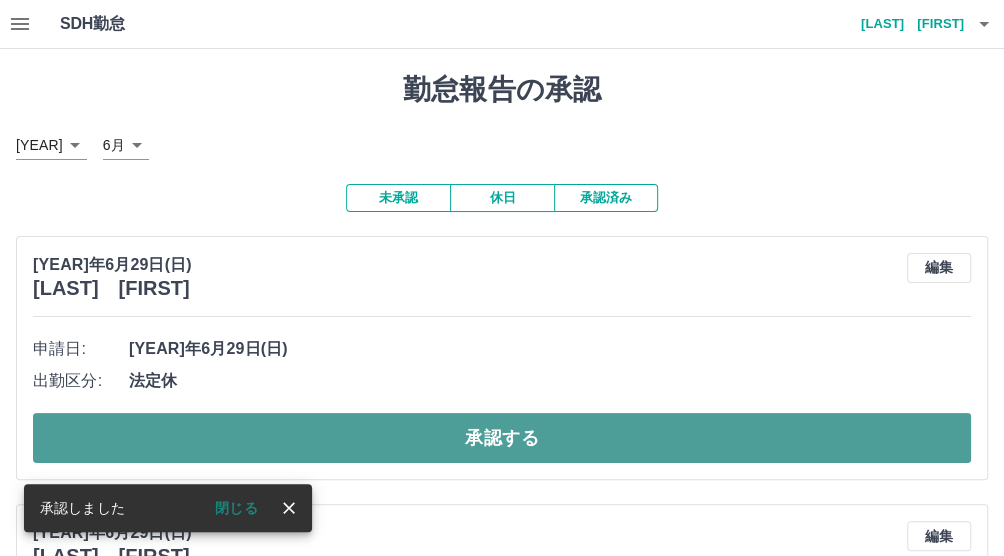 click on "承認する" at bounding box center [502, 438] 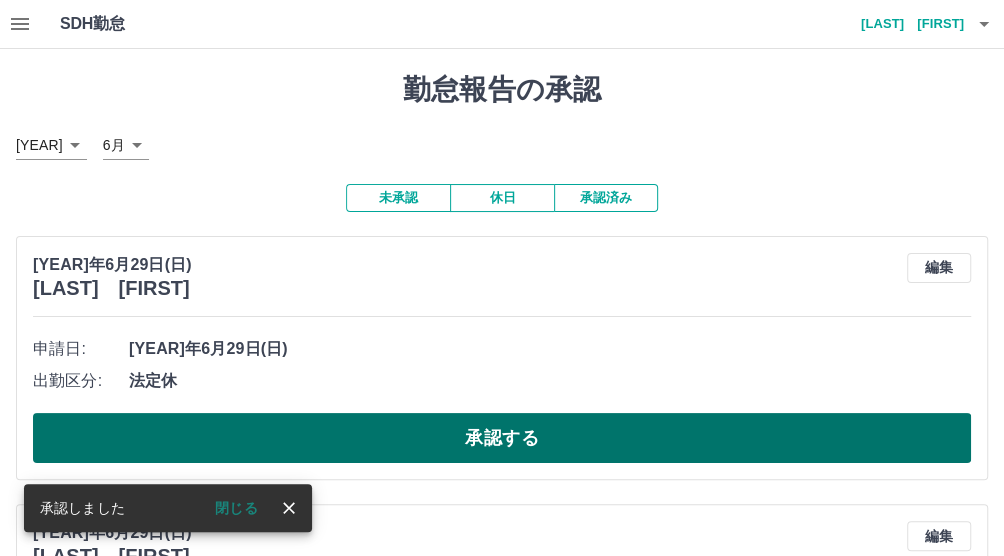 click on "承認する" at bounding box center (502, 438) 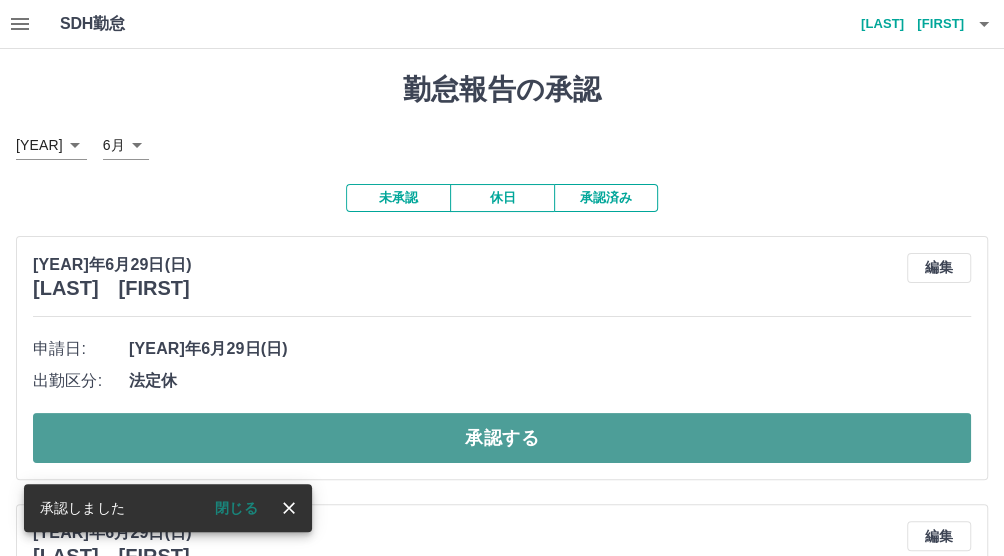 click on "承認する" at bounding box center (502, 438) 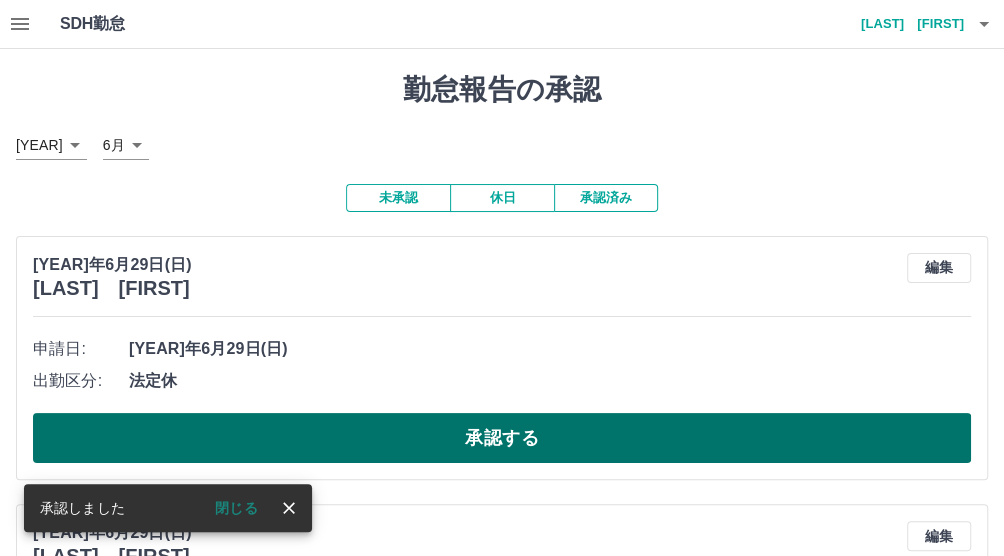 click on "承認する" at bounding box center [502, 438] 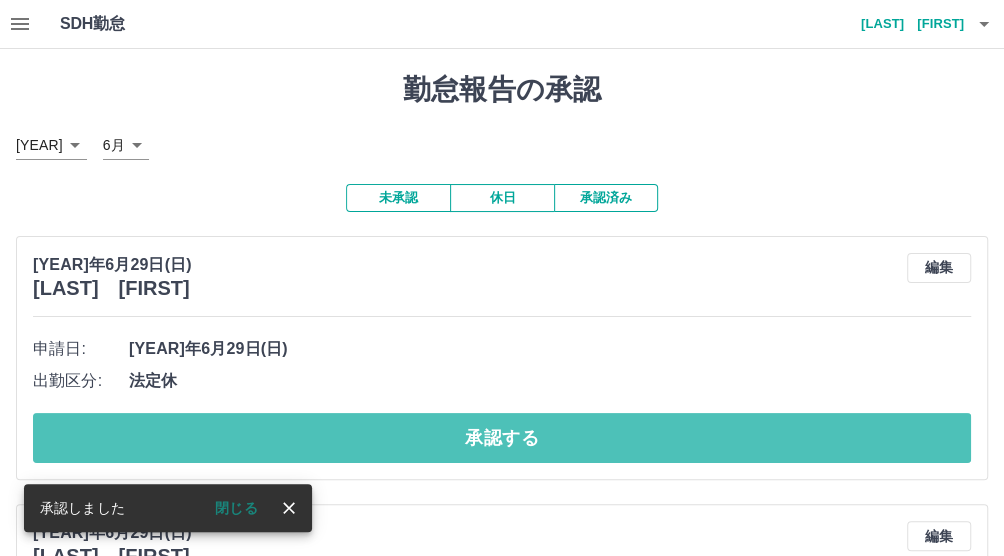 click on "承認する" at bounding box center (502, 438) 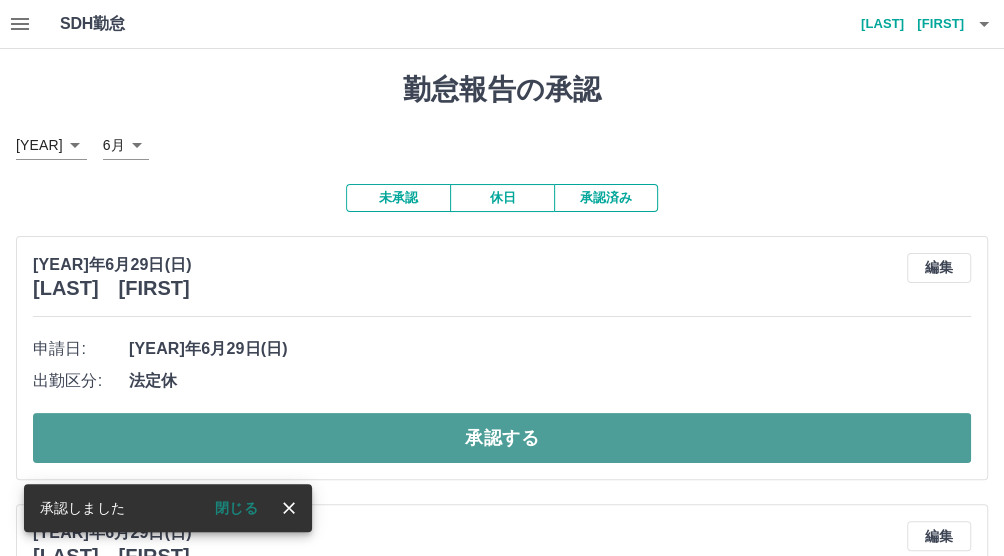click on "承認する" at bounding box center [502, 438] 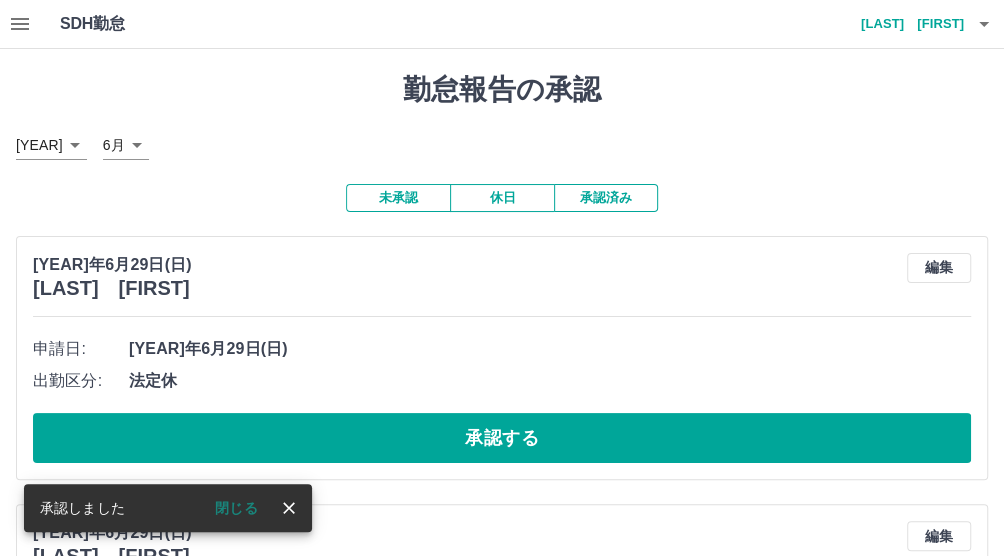 click on "承認する" at bounding box center (502, 438) 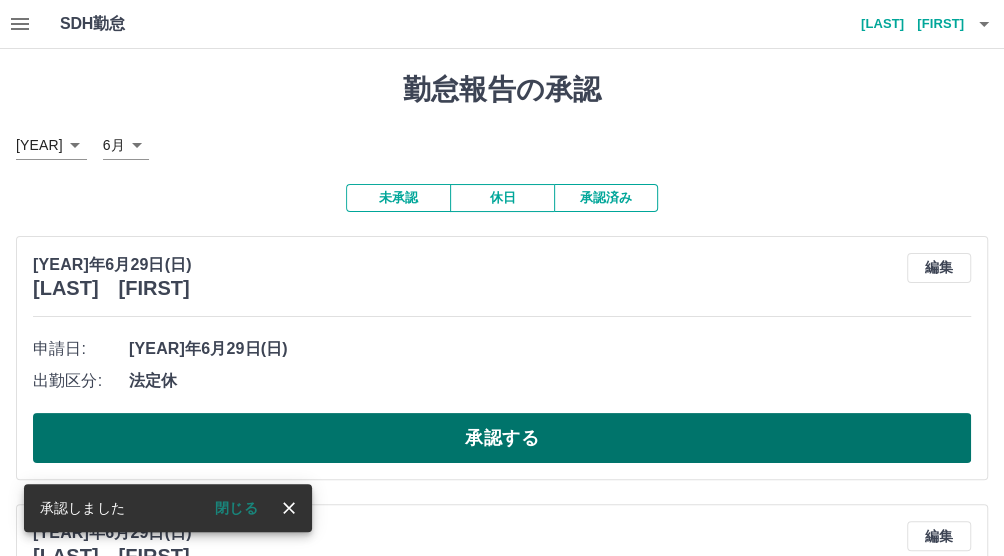 click on "承認する" at bounding box center [502, 438] 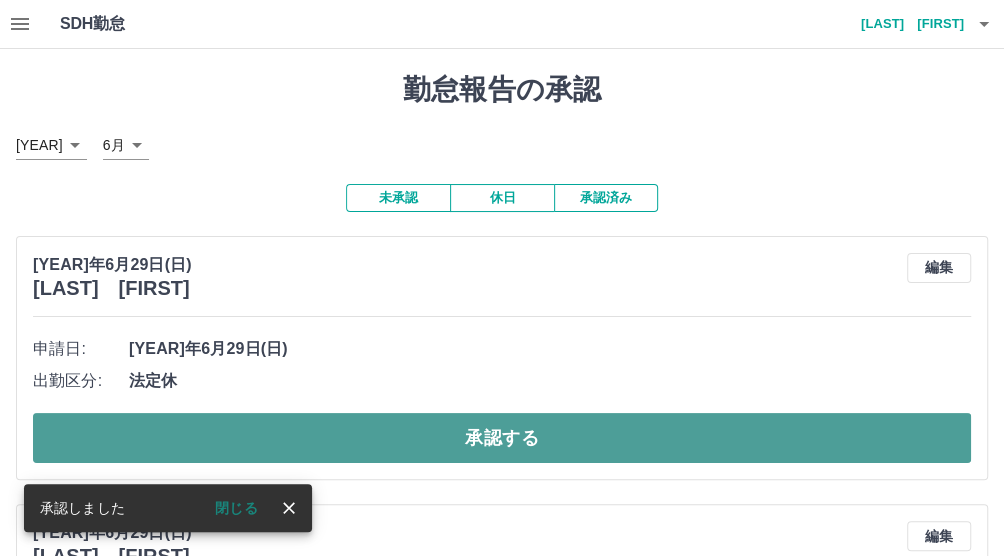 click on "承認する" at bounding box center [502, 438] 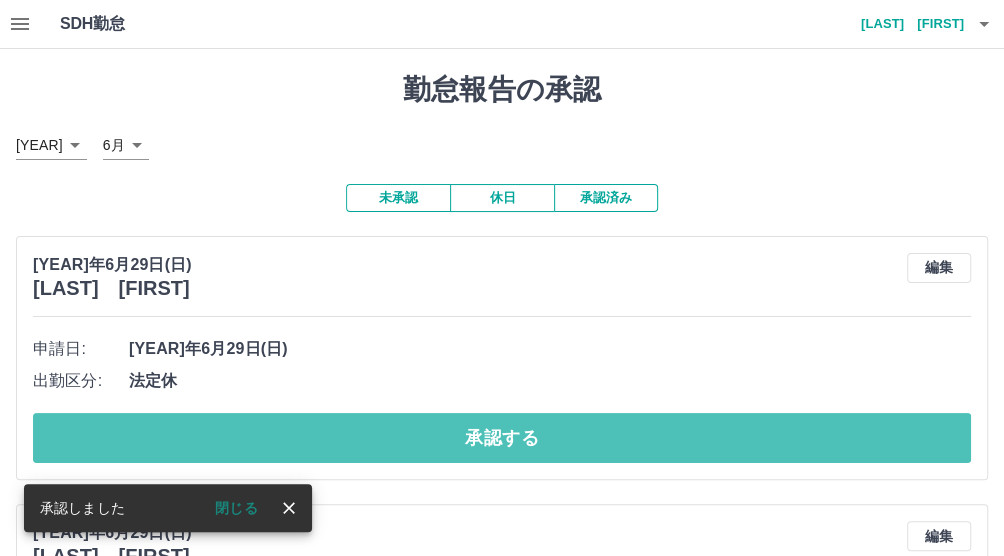 click on "承認する" at bounding box center (502, 438) 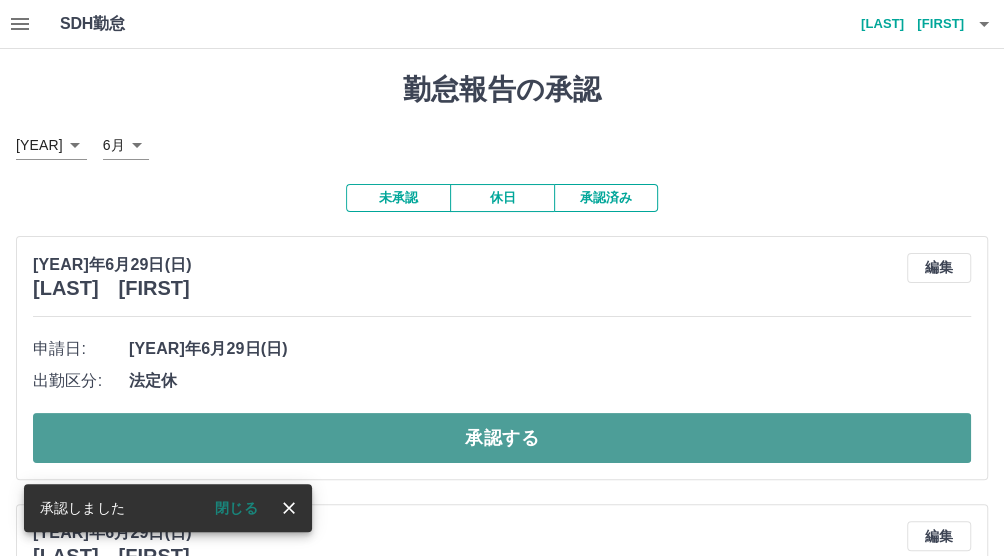 click on "承認する" at bounding box center (502, 438) 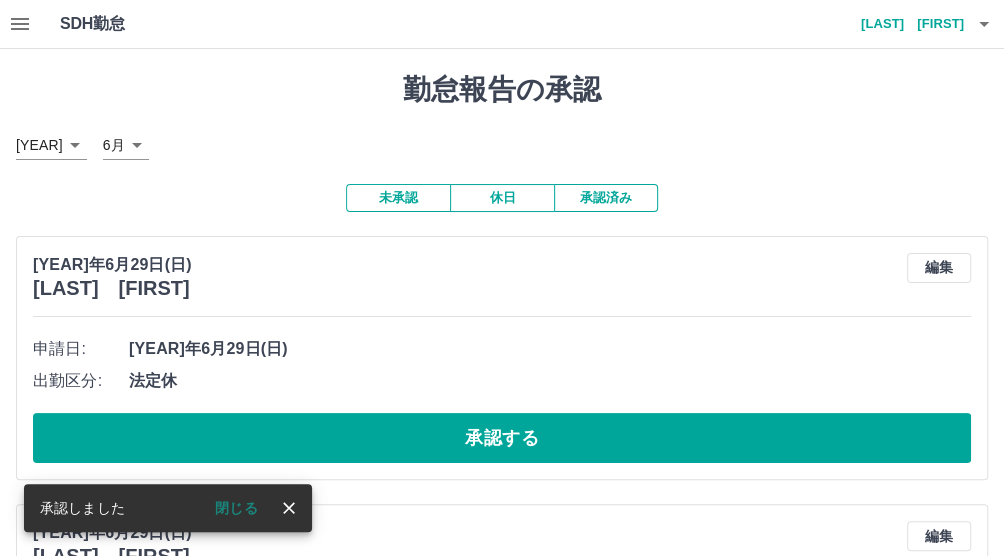 click on "承認する" at bounding box center (502, 438) 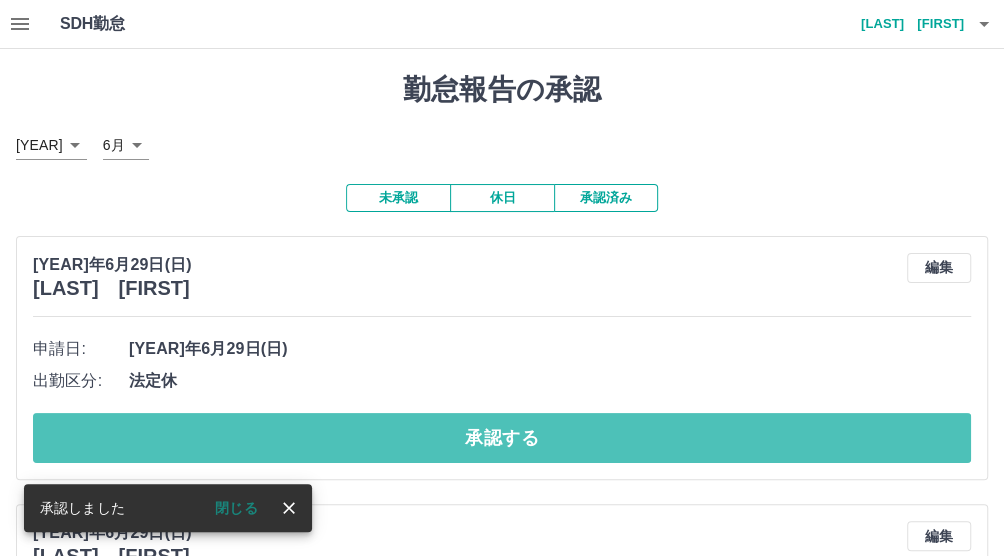 click on "承認する" at bounding box center [502, 438] 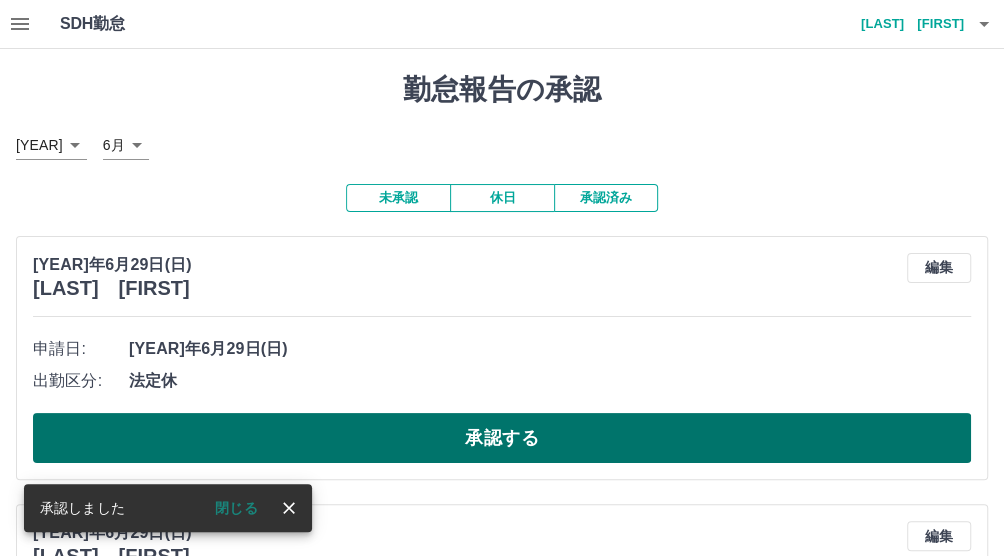 click on "承認する" at bounding box center (502, 438) 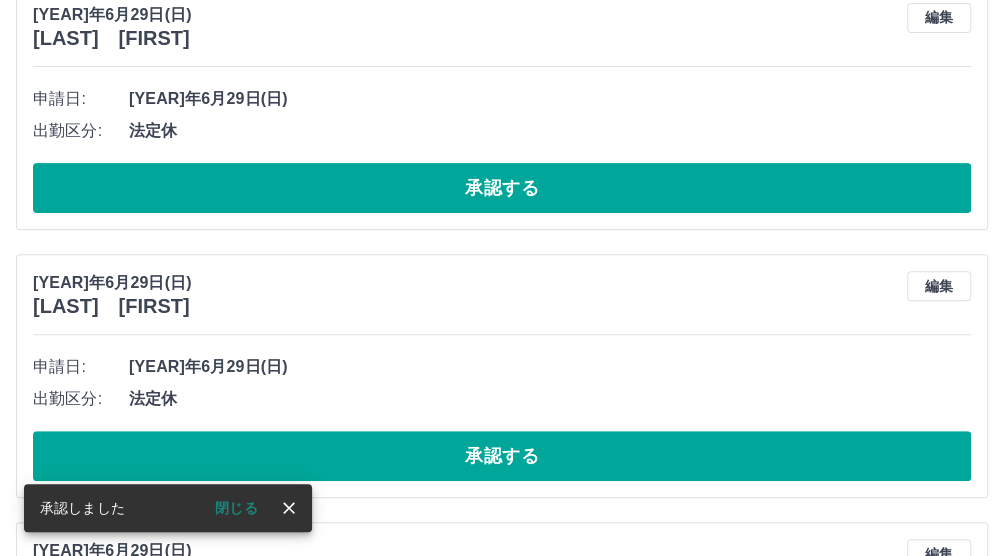 scroll, scrollTop: 0, scrollLeft: 0, axis: both 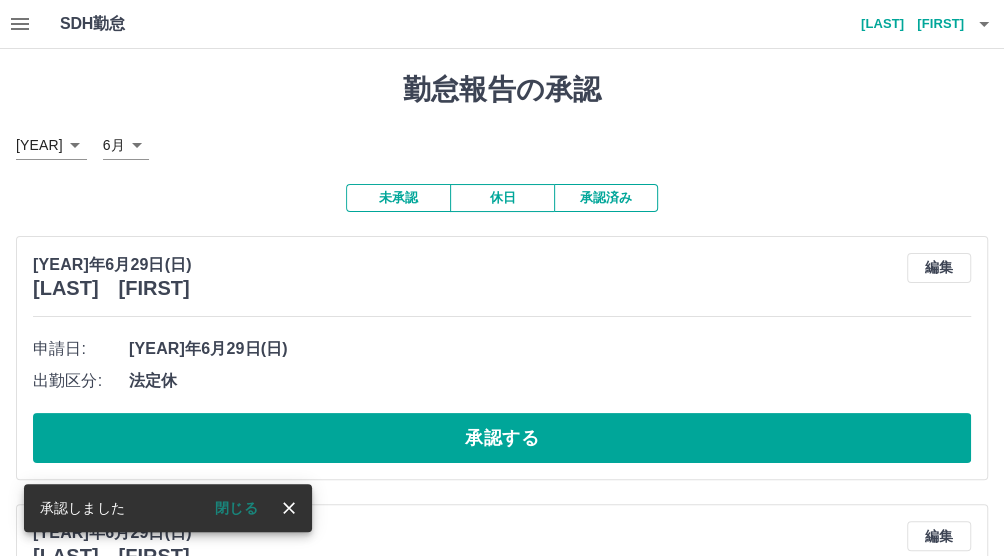 click on "[YEAR]年6月29日(日) [LAST]　[FIRST] 編集 申請日: [YEAR]年6月29日(日) 出勤区分: 法定休 承認する" at bounding box center [502, 358] 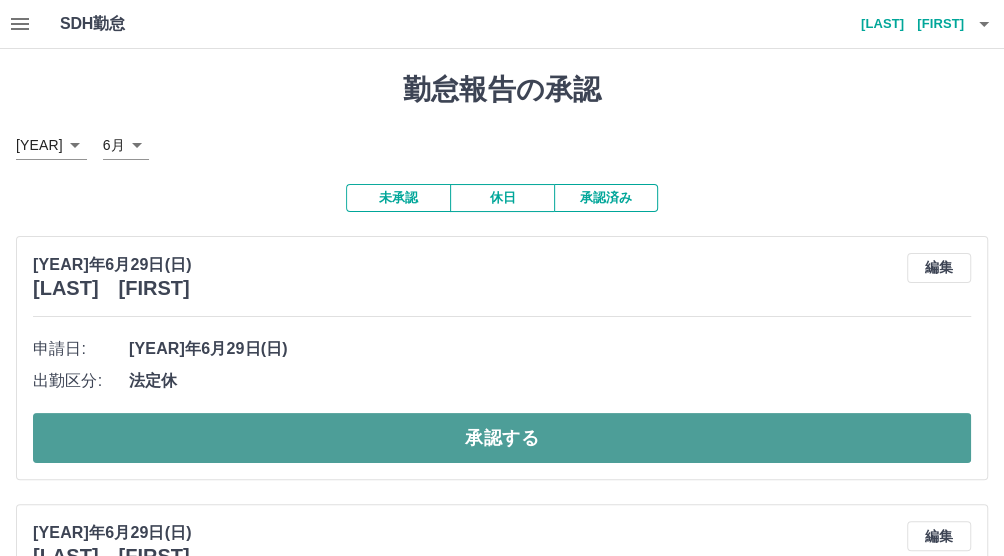 click on "承認する" at bounding box center (502, 438) 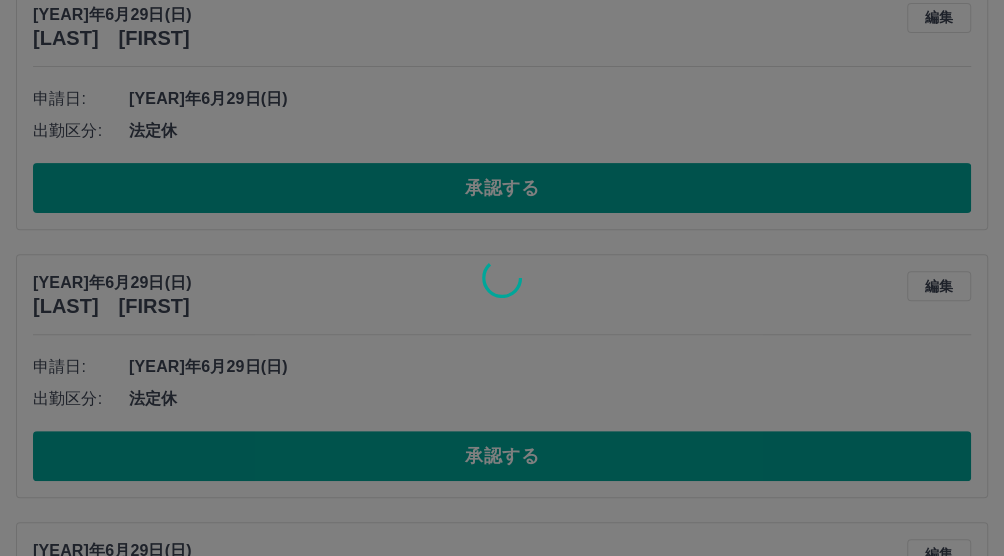 scroll, scrollTop: 0, scrollLeft: 0, axis: both 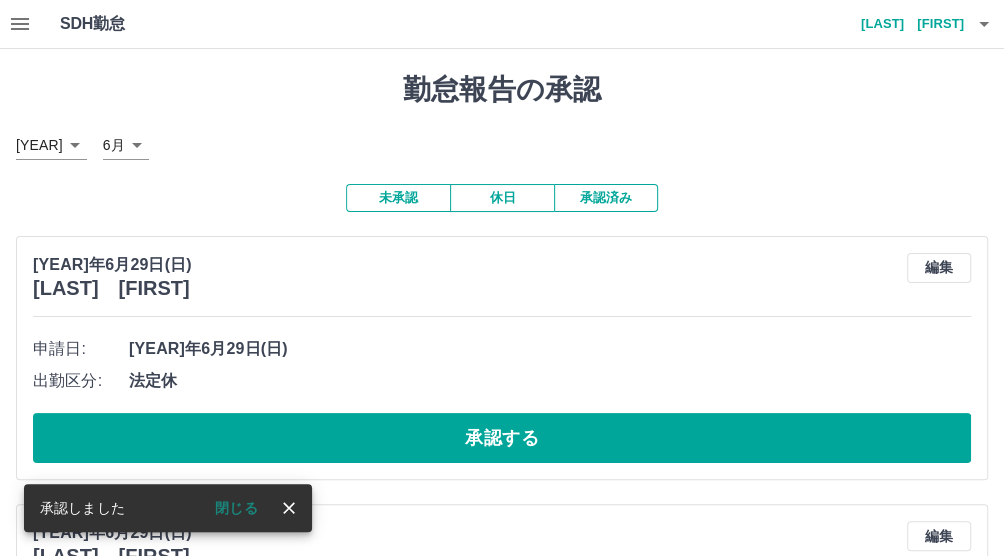 click on "承認する" at bounding box center (502, 438) 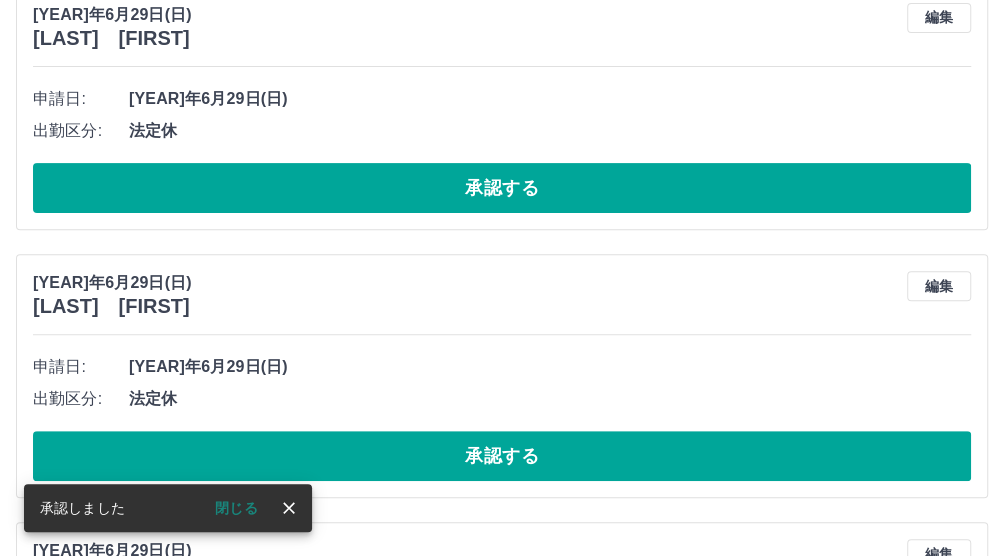 scroll, scrollTop: 0, scrollLeft: 0, axis: both 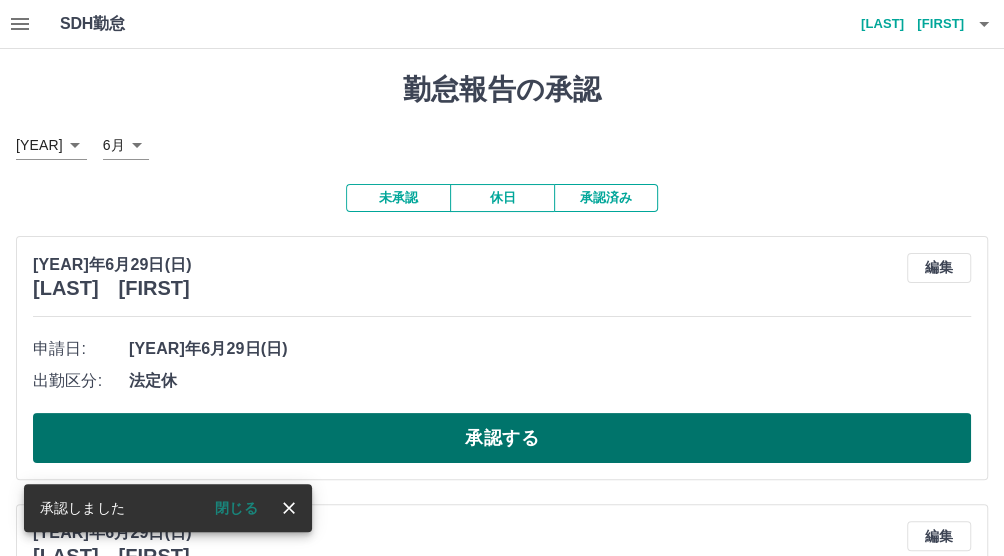 click on "承認する" at bounding box center [502, 438] 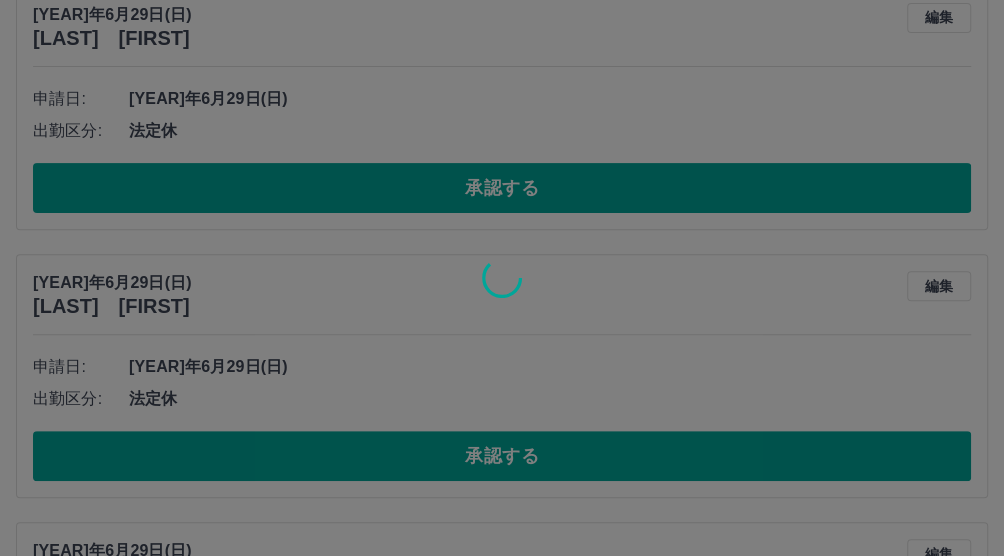 scroll, scrollTop: 0, scrollLeft: 0, axis: both 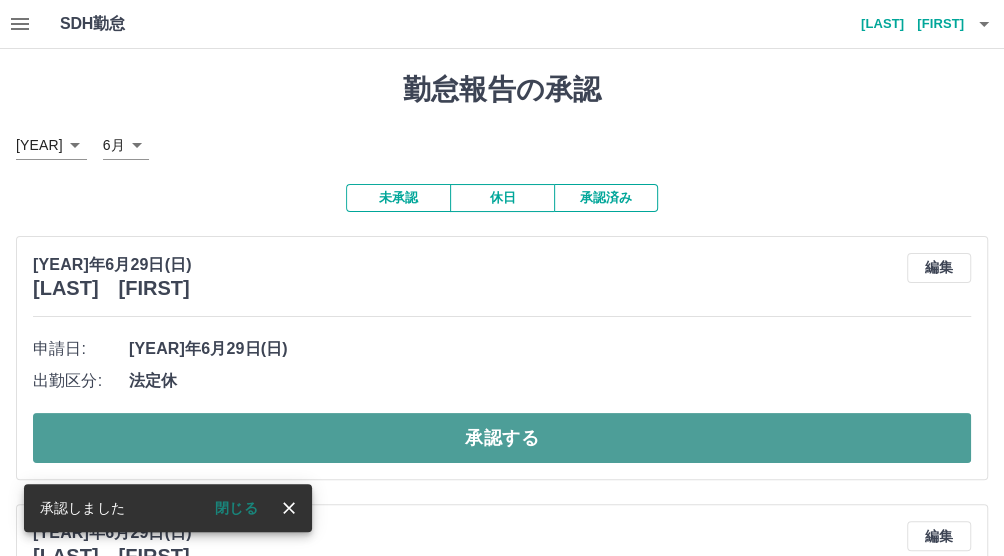 click on "承認する" at bounding box center [502, 438] 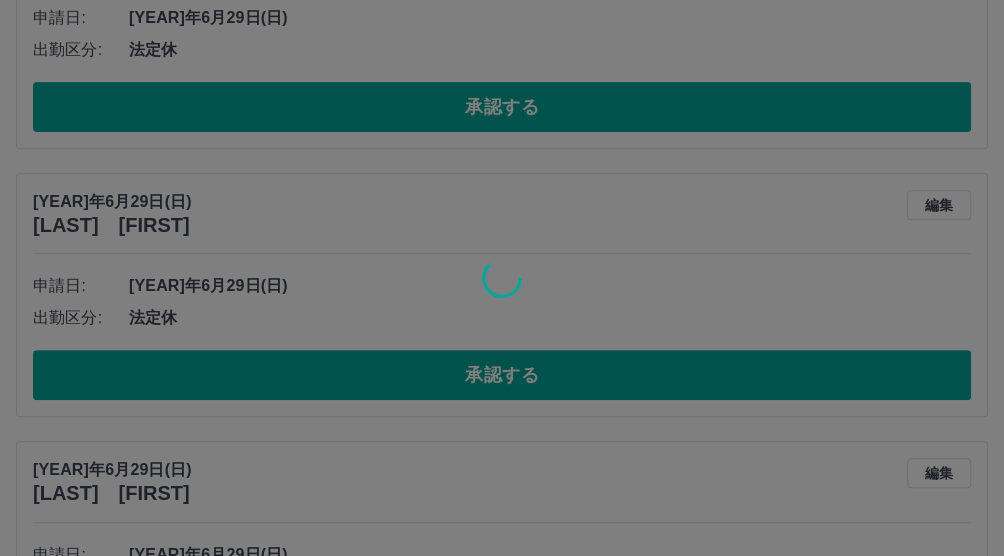 scroll, scrollTop: 333, scrollLeft: 0, axis: vertical 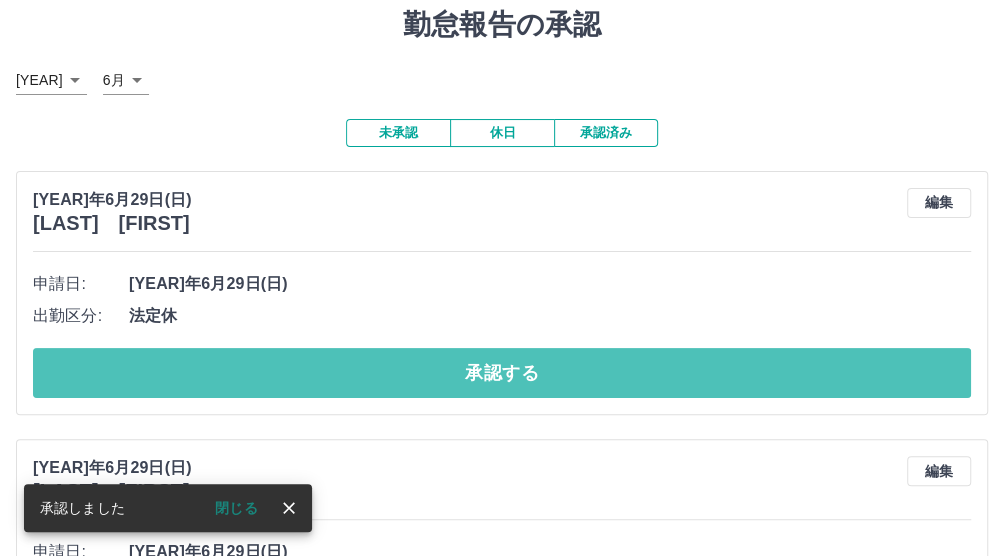 click on "承認する" at bounding box center [502, 373] 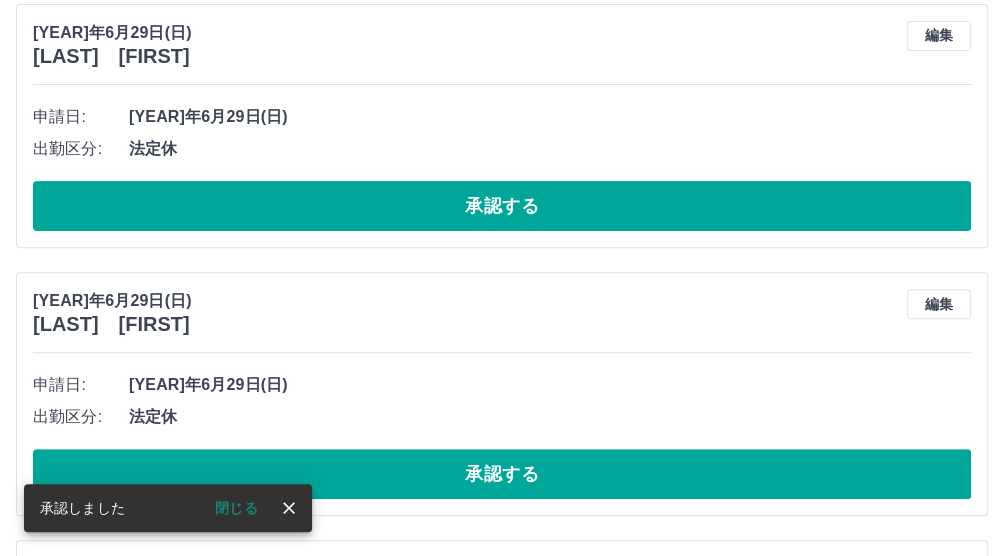 scroll, scrollTop: 0, scrollLeft: 0, axis: both 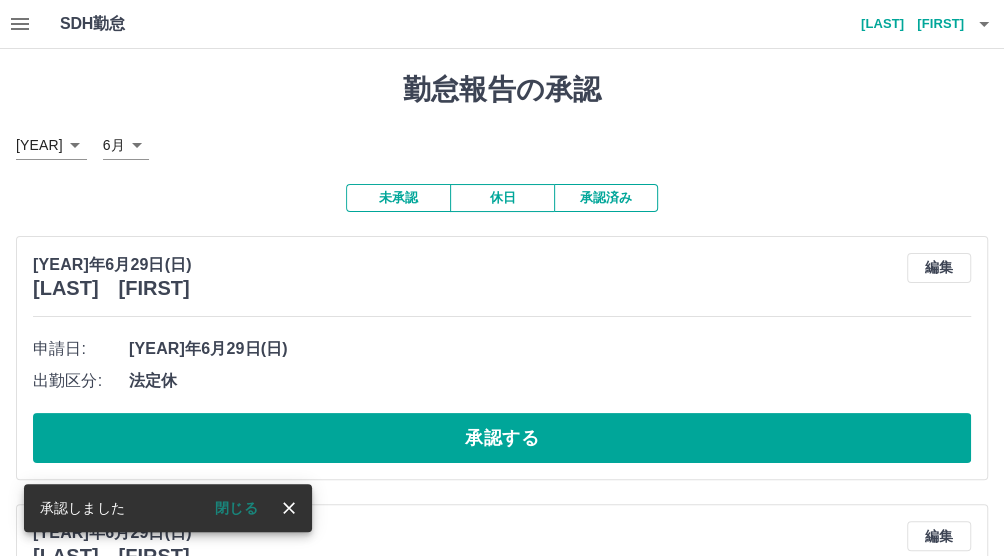 click on "[YEAR]年6月29日(日) [LAST]　[FIRST] 編集 申請日: [YEAR]年6月29日(日) 出勤区分: 法定休 承認する" at bounding box center [502, 358] 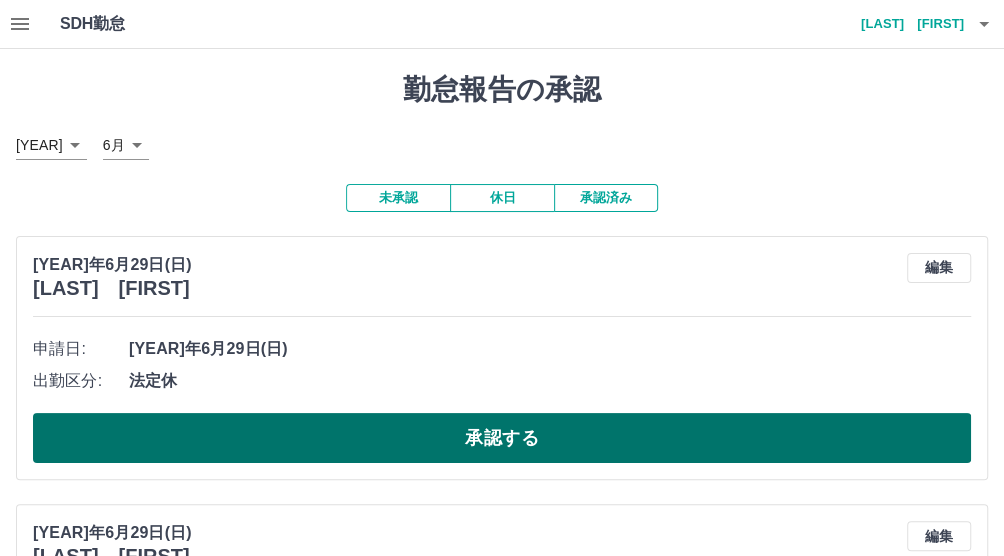 click on "承認する" at bounding box center (502, 438) 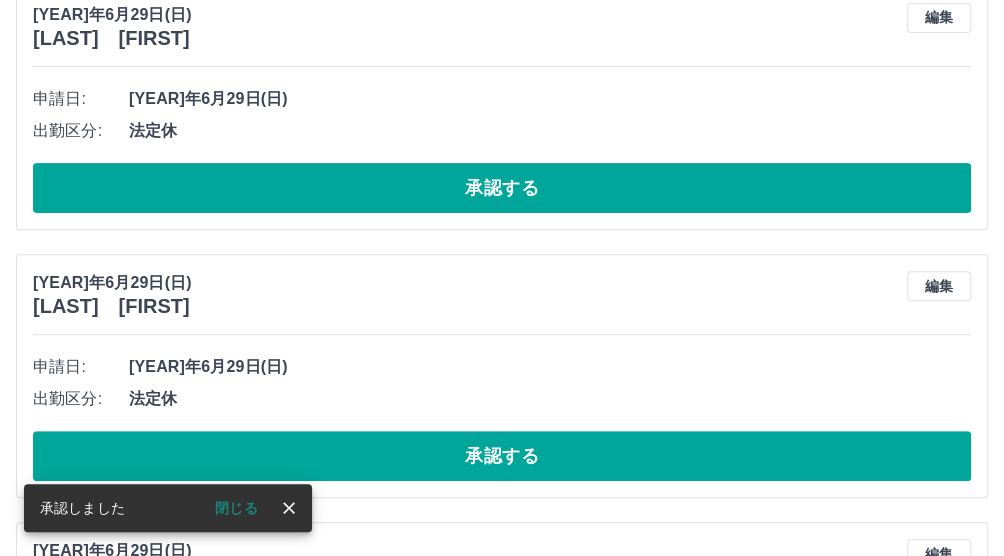 scroll, scrollTop: 0, scrollLeft: 0, axis: both 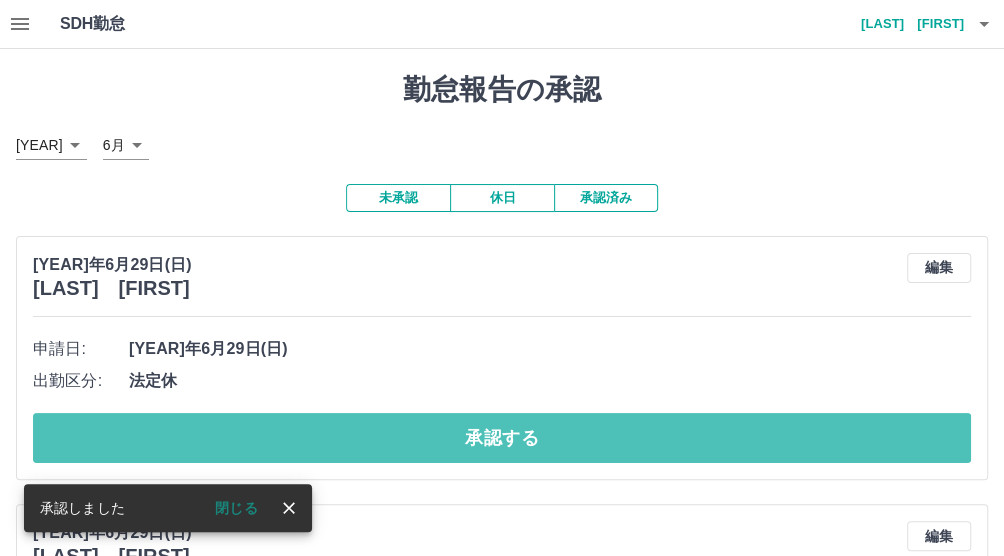 click on "承認する" at bounding box center (502, 438) 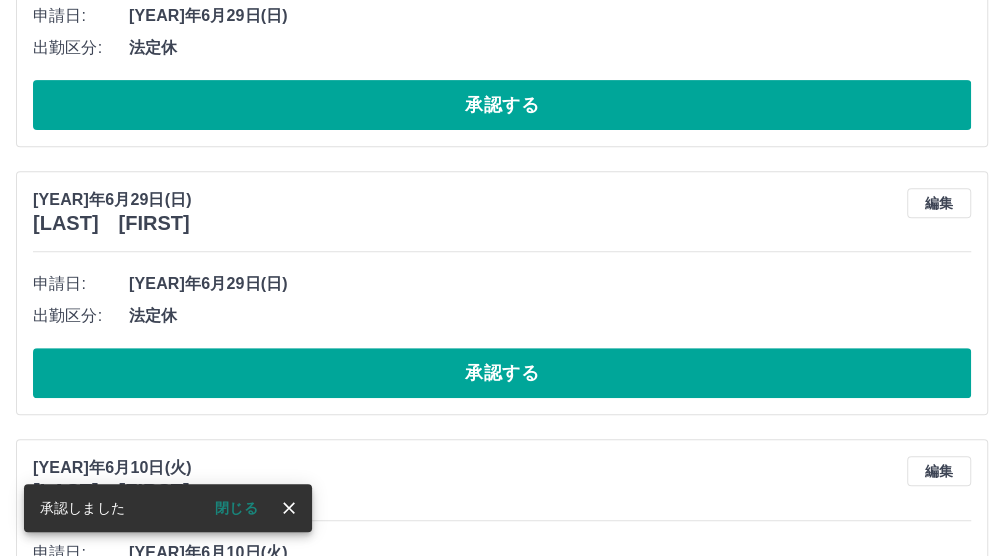 scroll, scrollTop: 65, scrollLeft: 0, axis: vertical 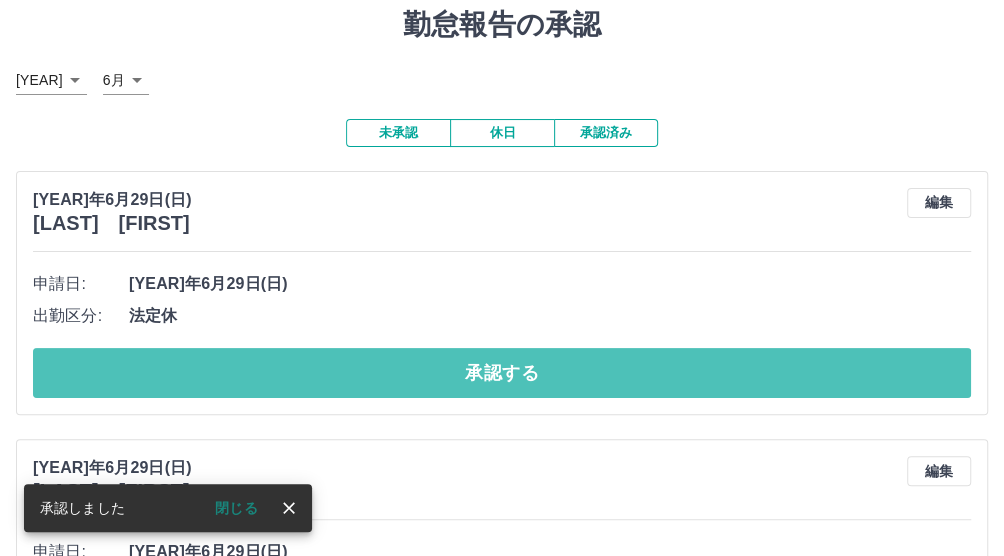 click on "承認する" at bounding box center (502, 373) 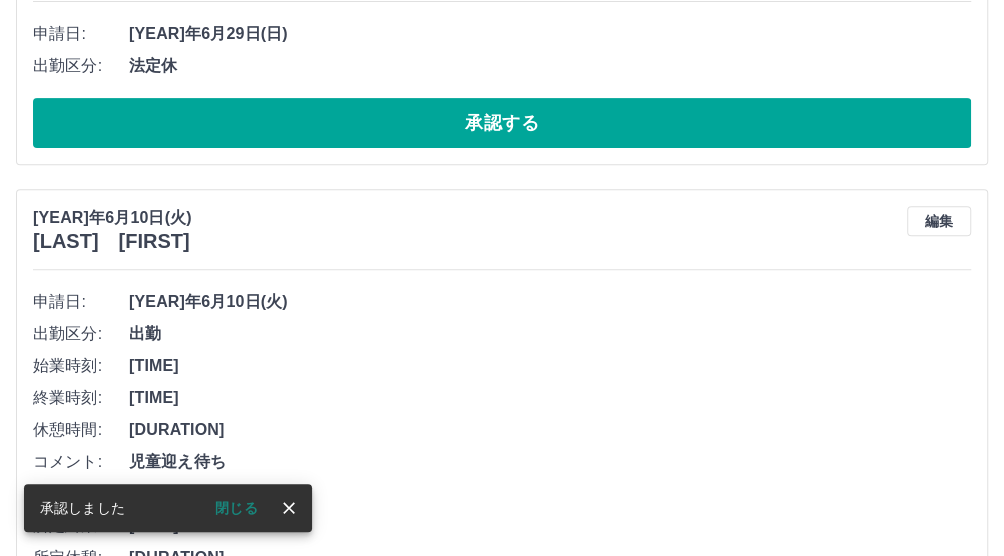 scroll, scrollTop: 46, scrollLeft: 0, axis: vertical 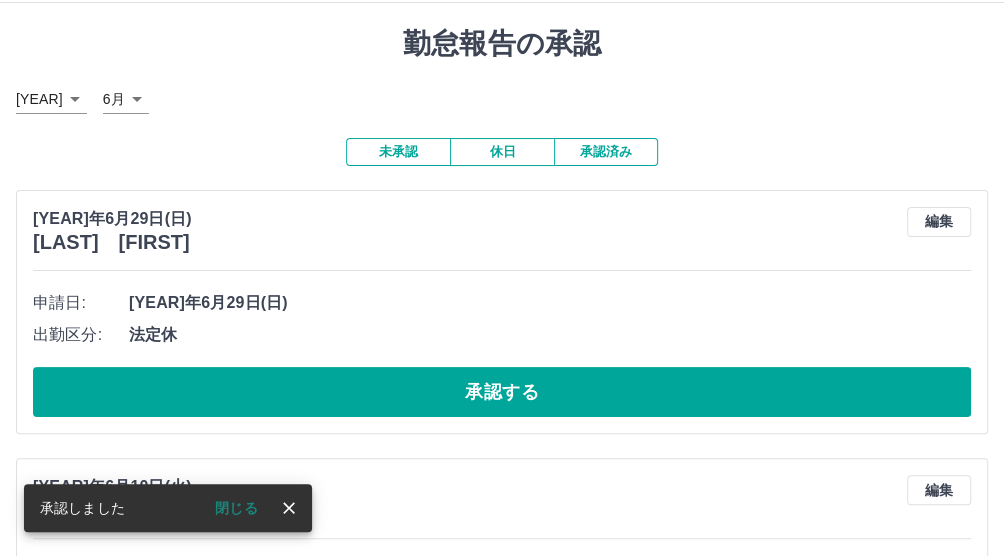 click on "承認する" at bounding box center [502, 392] 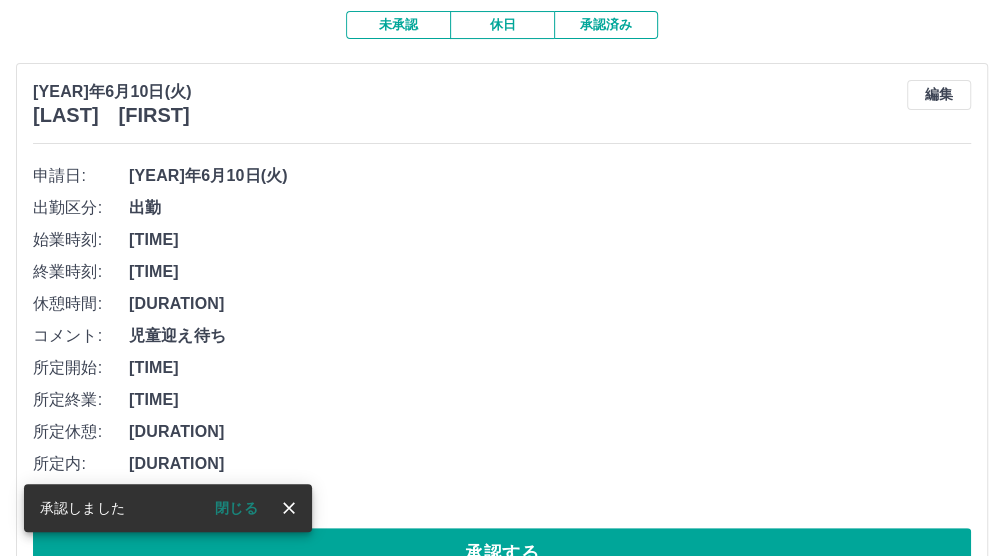 scroll, scrollTop: 238, scrollLeft: 0, axis: vertical 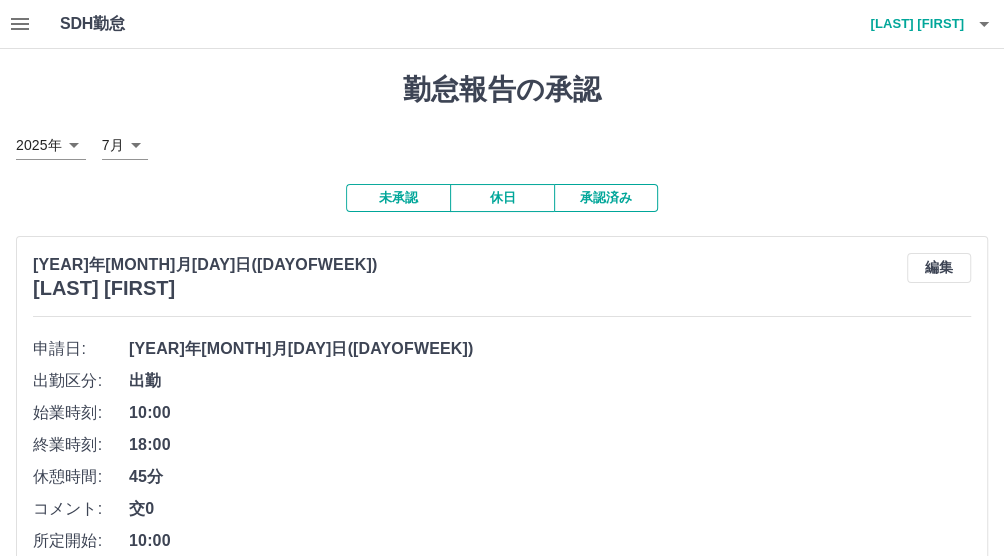 click at bounding box center [984, 24] 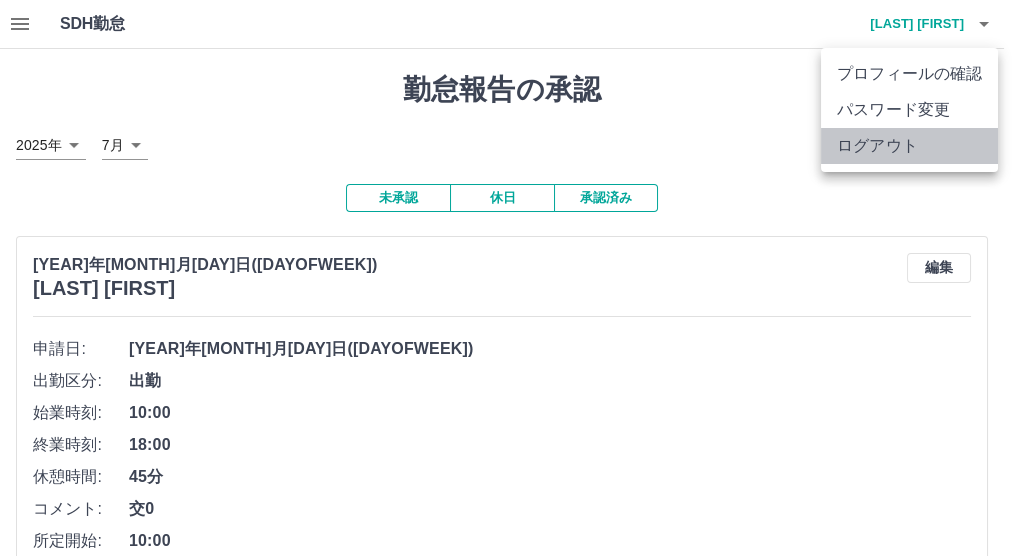 click on "ログアウト" at bounding box center (909, 146) 